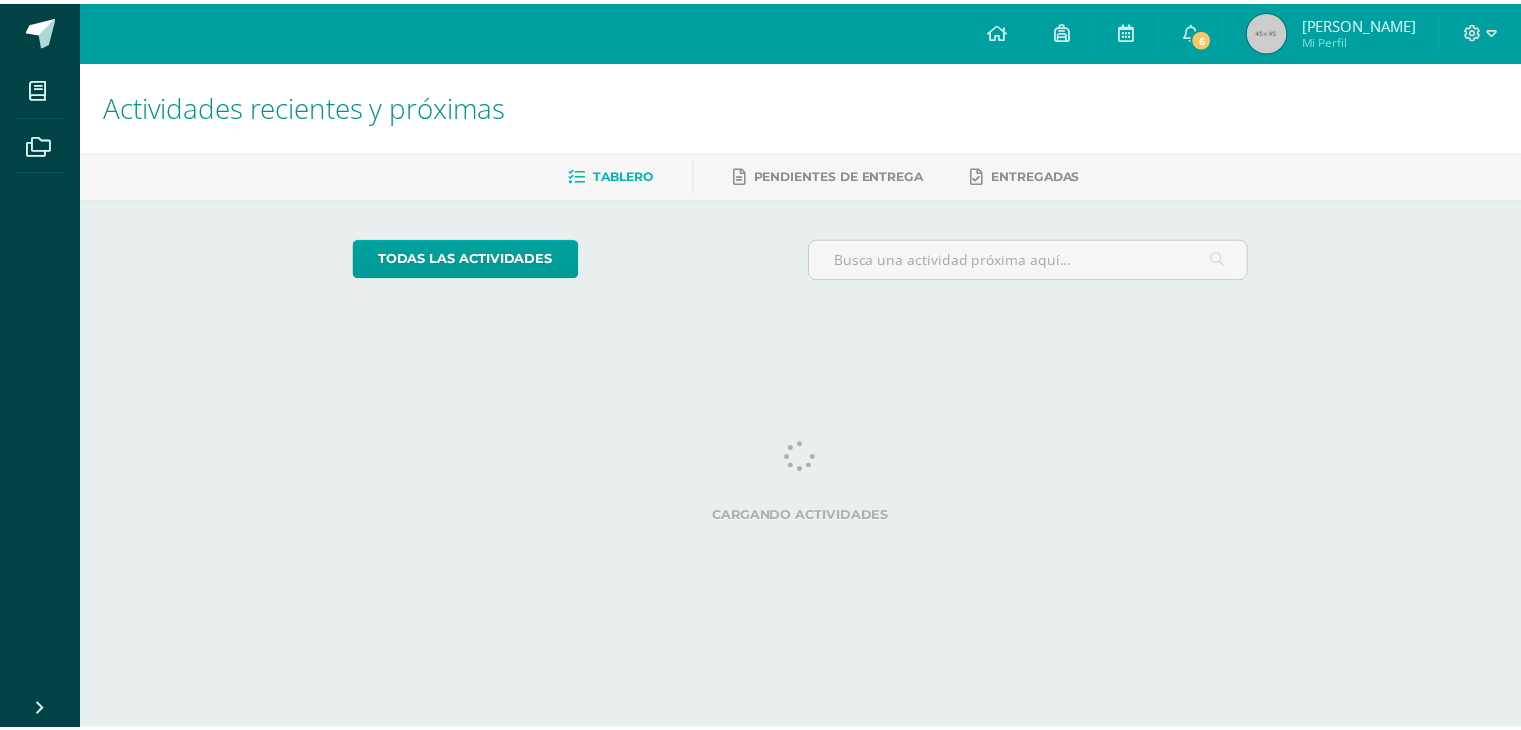 scroll, scrollTop: 0, scrollLeft: 0, axis: both 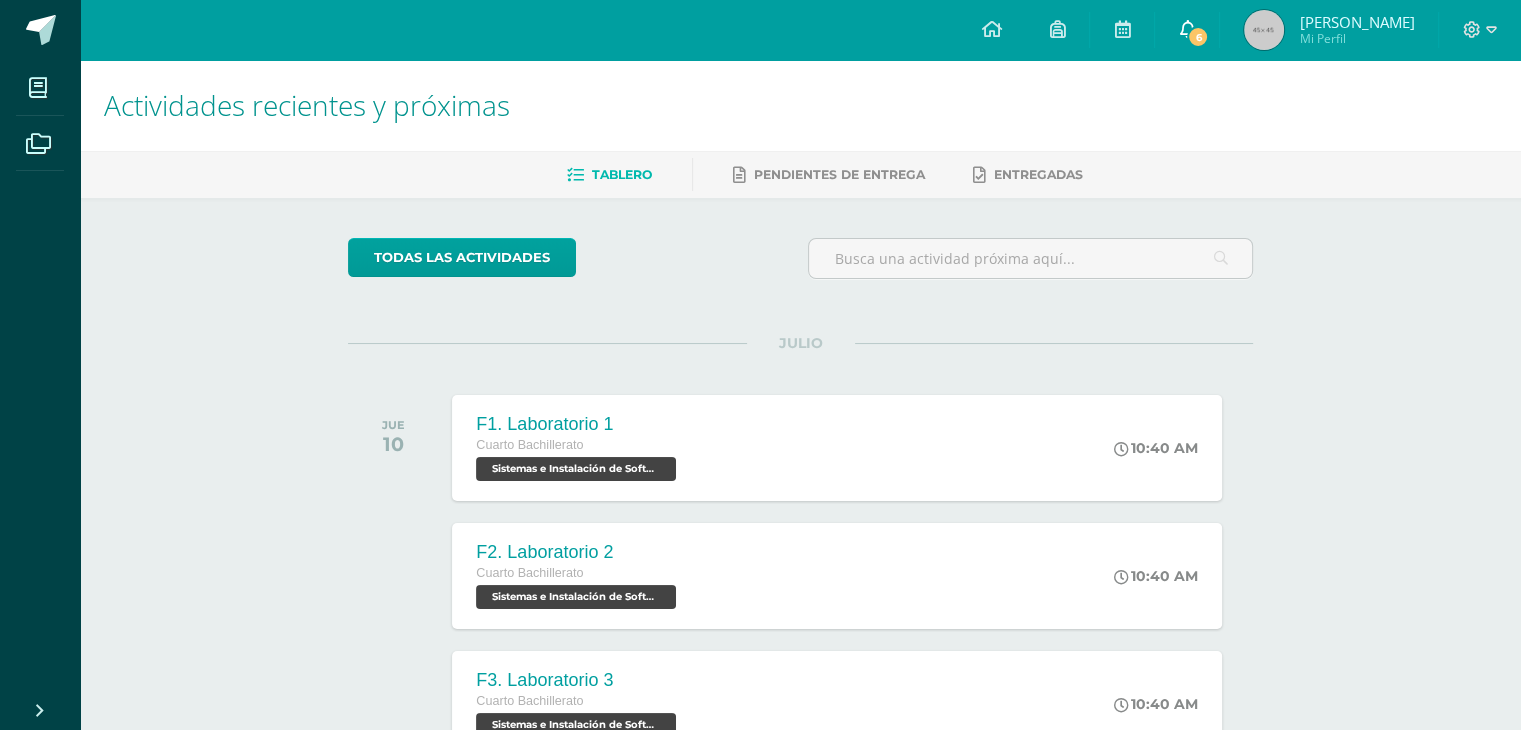 click on "6" at bounding box center (1187, 30) 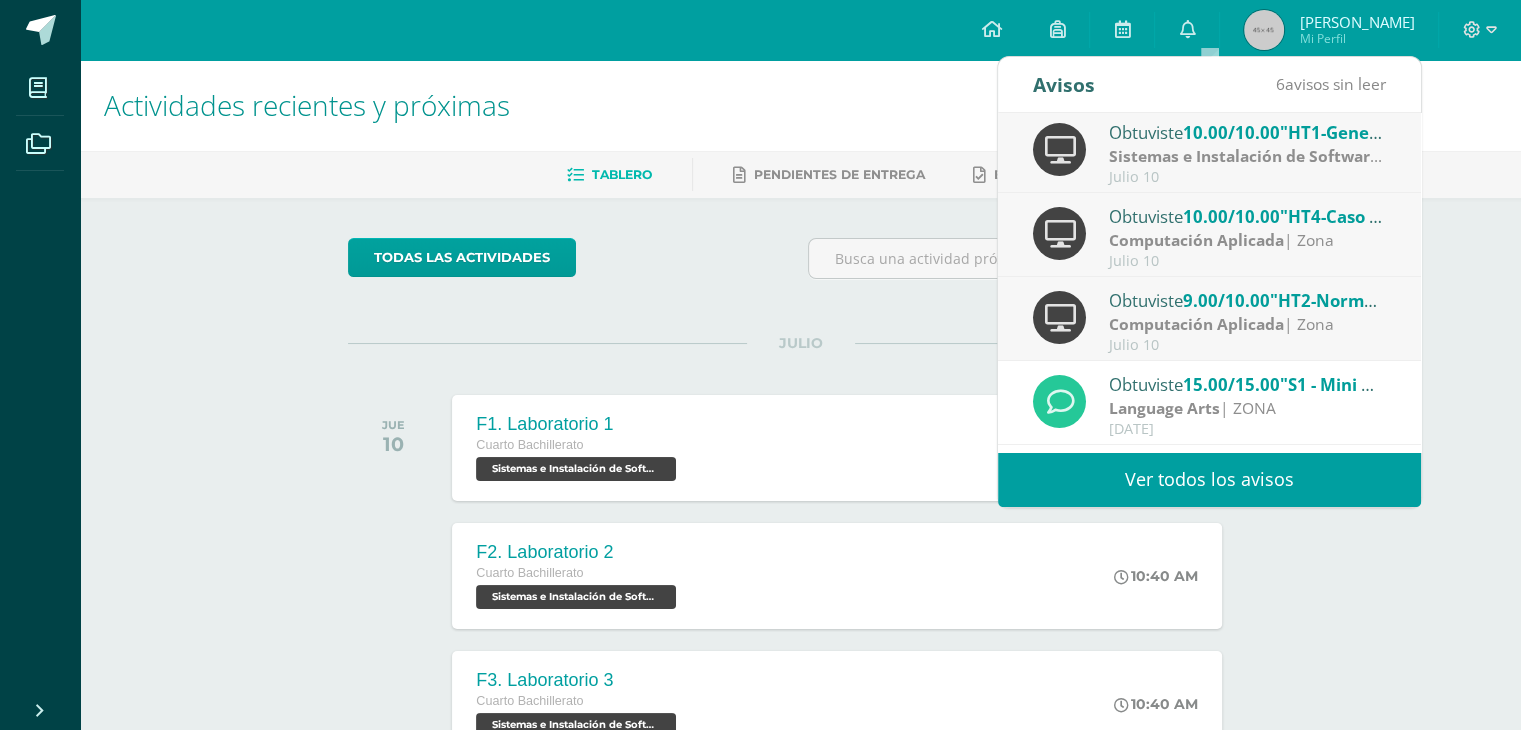 scroll, scrollTop: 260, scrollLeft: 0, axis: vertical 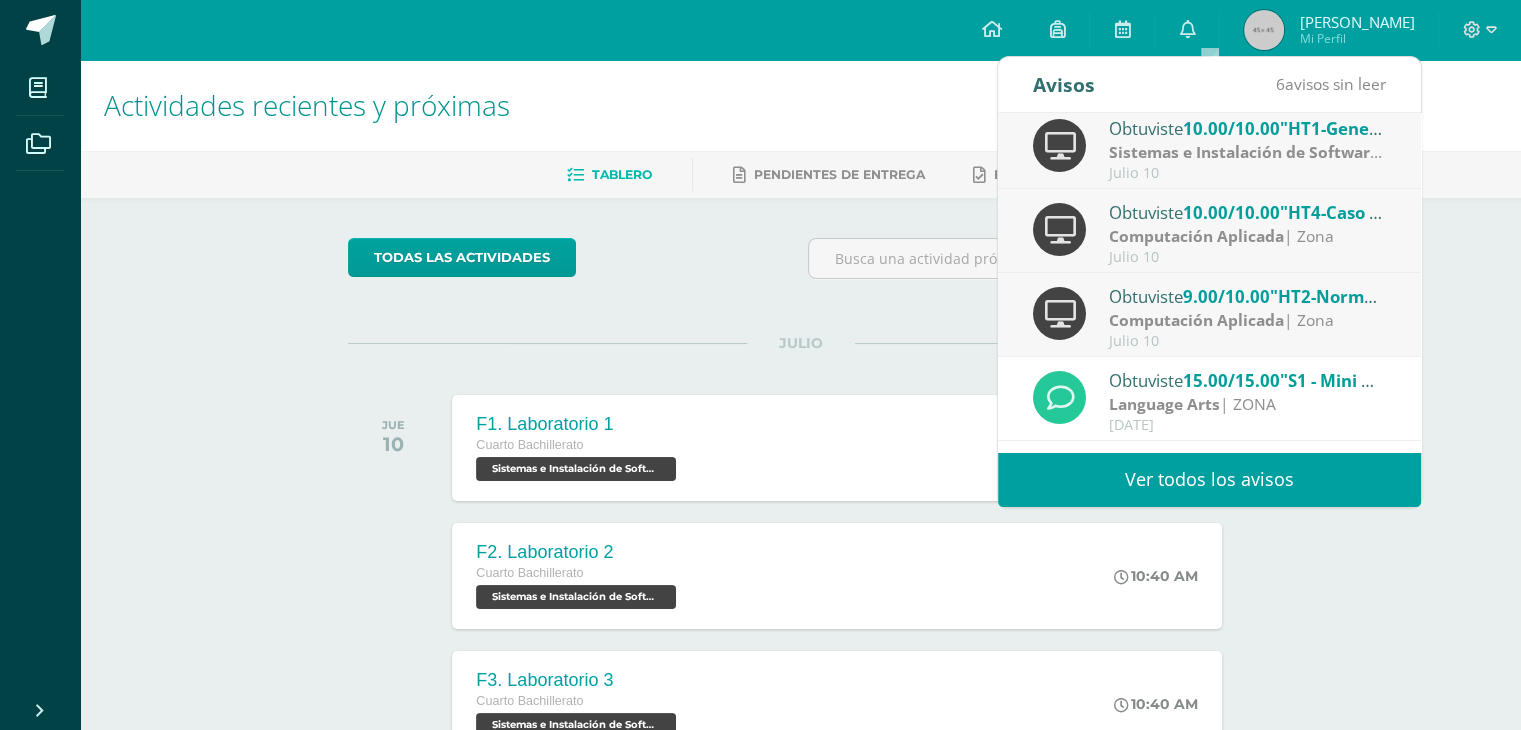 click on "Obtuviste
9.00/10.00  "HT2-Normalización"
en
Computación Aplicada" at bounding box center (1248, 296) 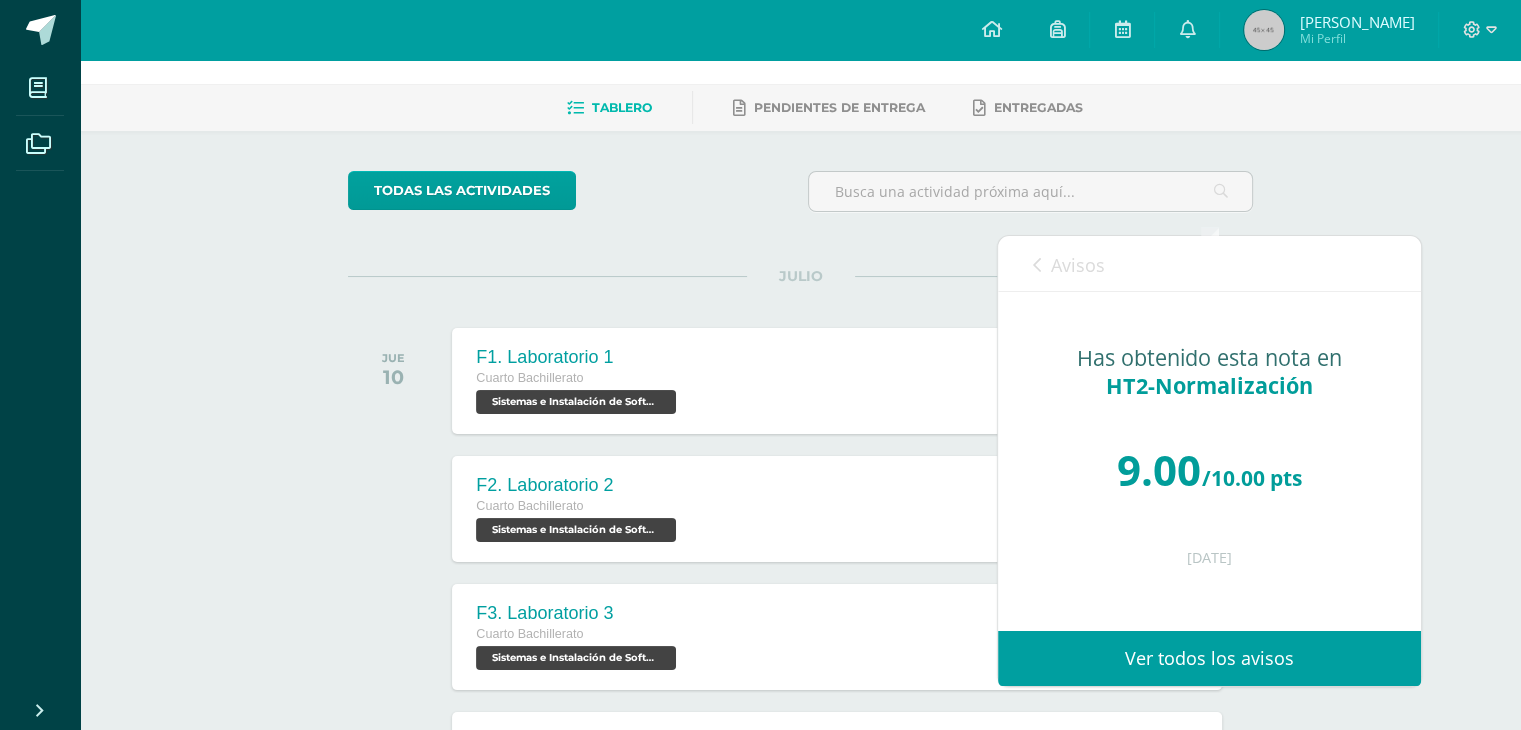 scroll, scrollTop: 63, scrollLeft: 0, axis: vertical 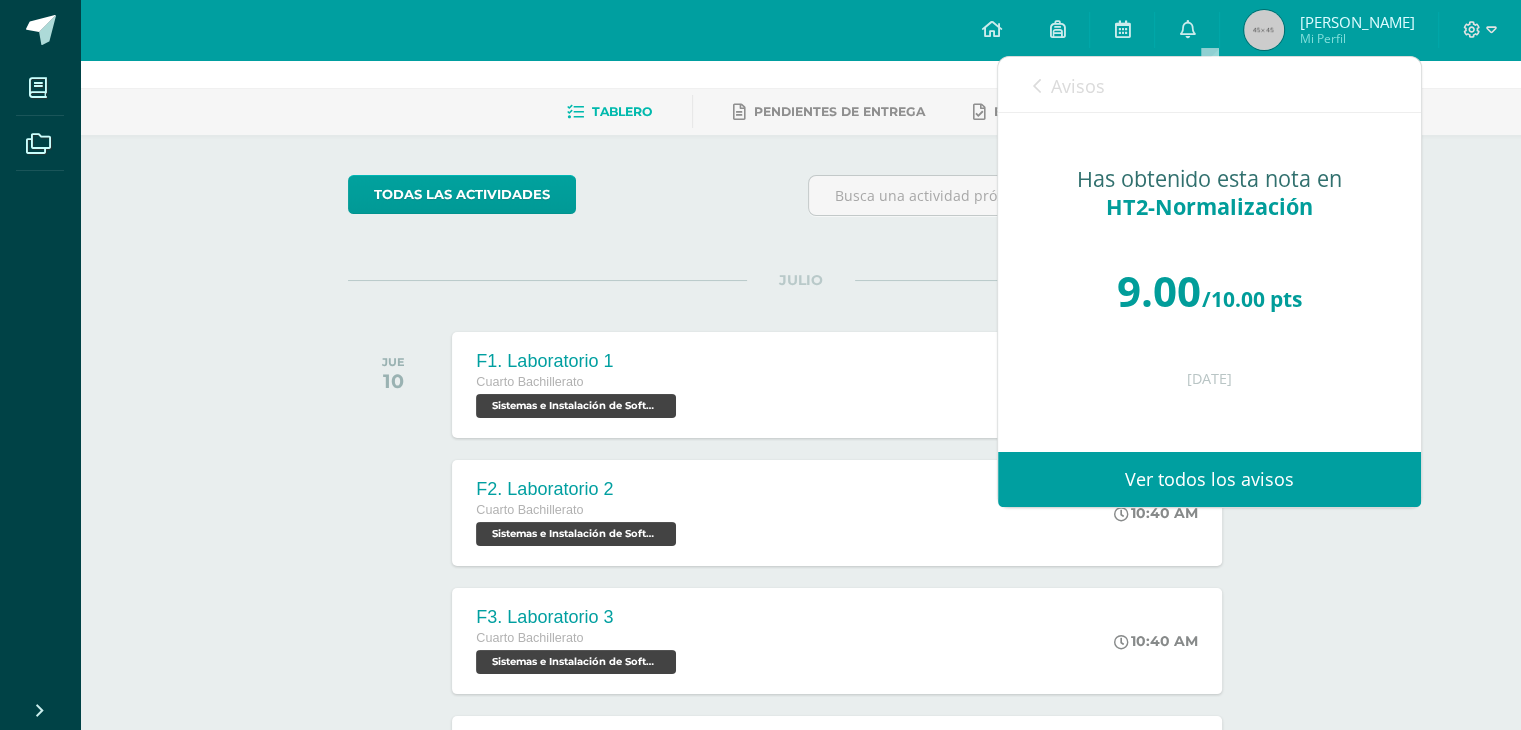 click on "Avisos" at bounding box center (1078, 86) 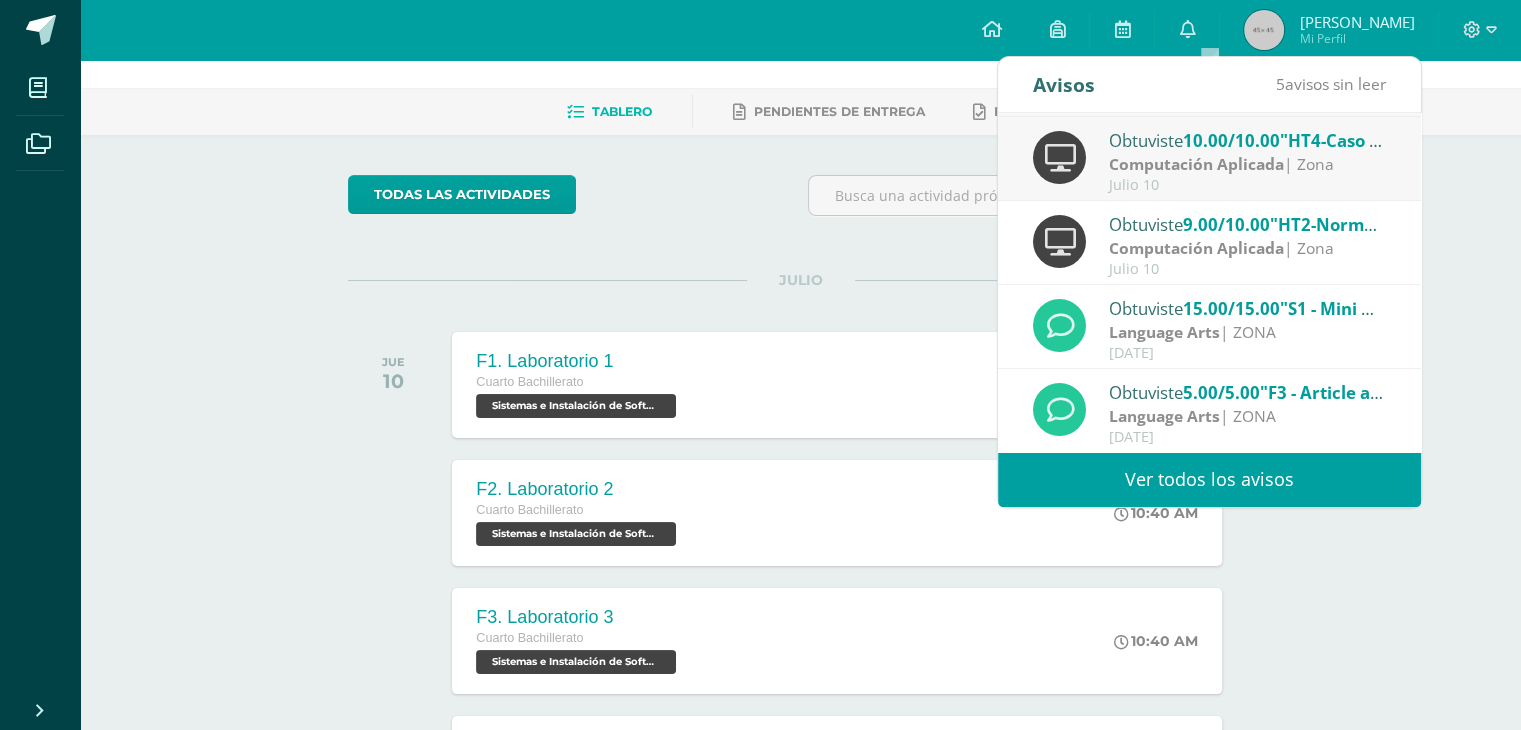 scroll, scrollTop: 0, scrollLeft: 0, axis: both 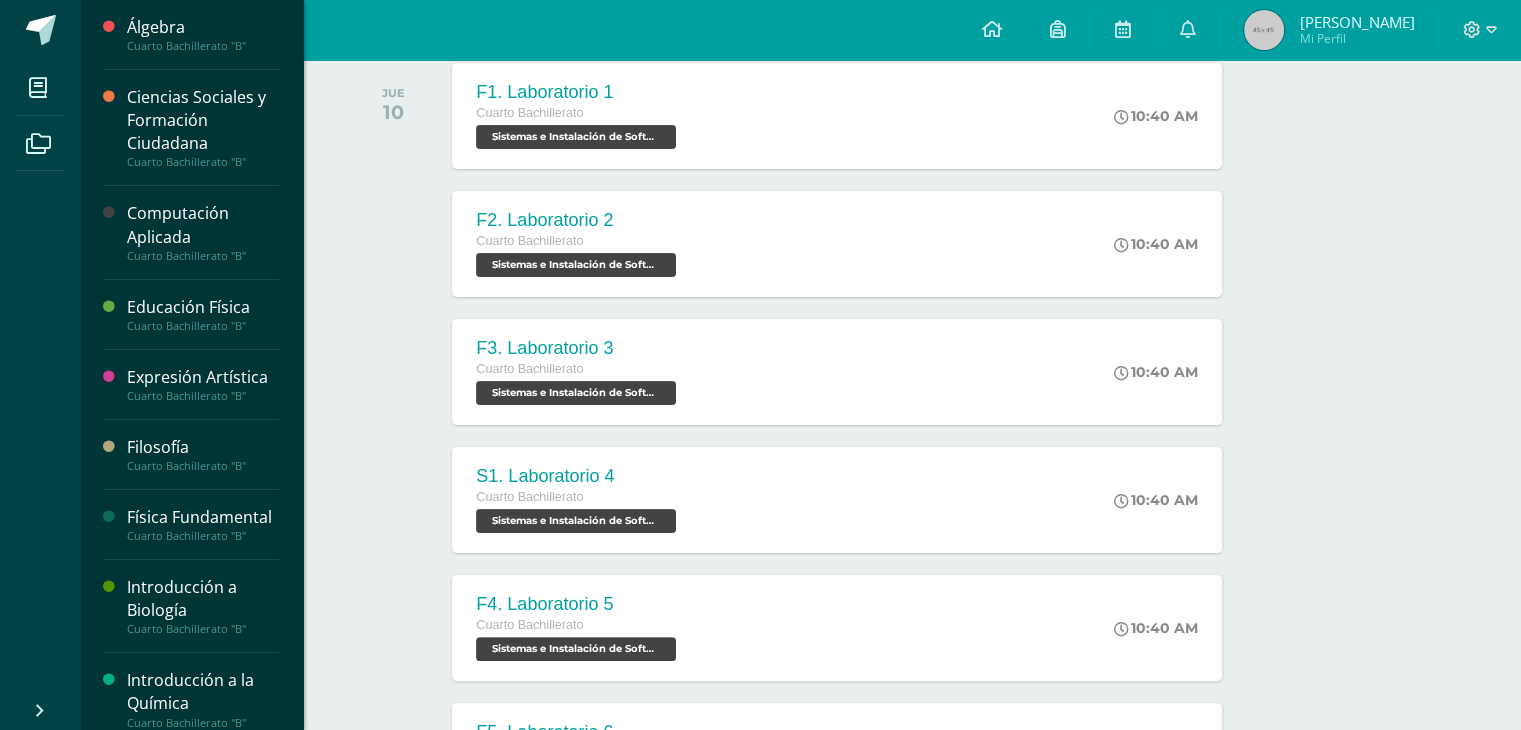 click on "Cuarto
Bachillerato
"B"" at bounding box center [203, 256] 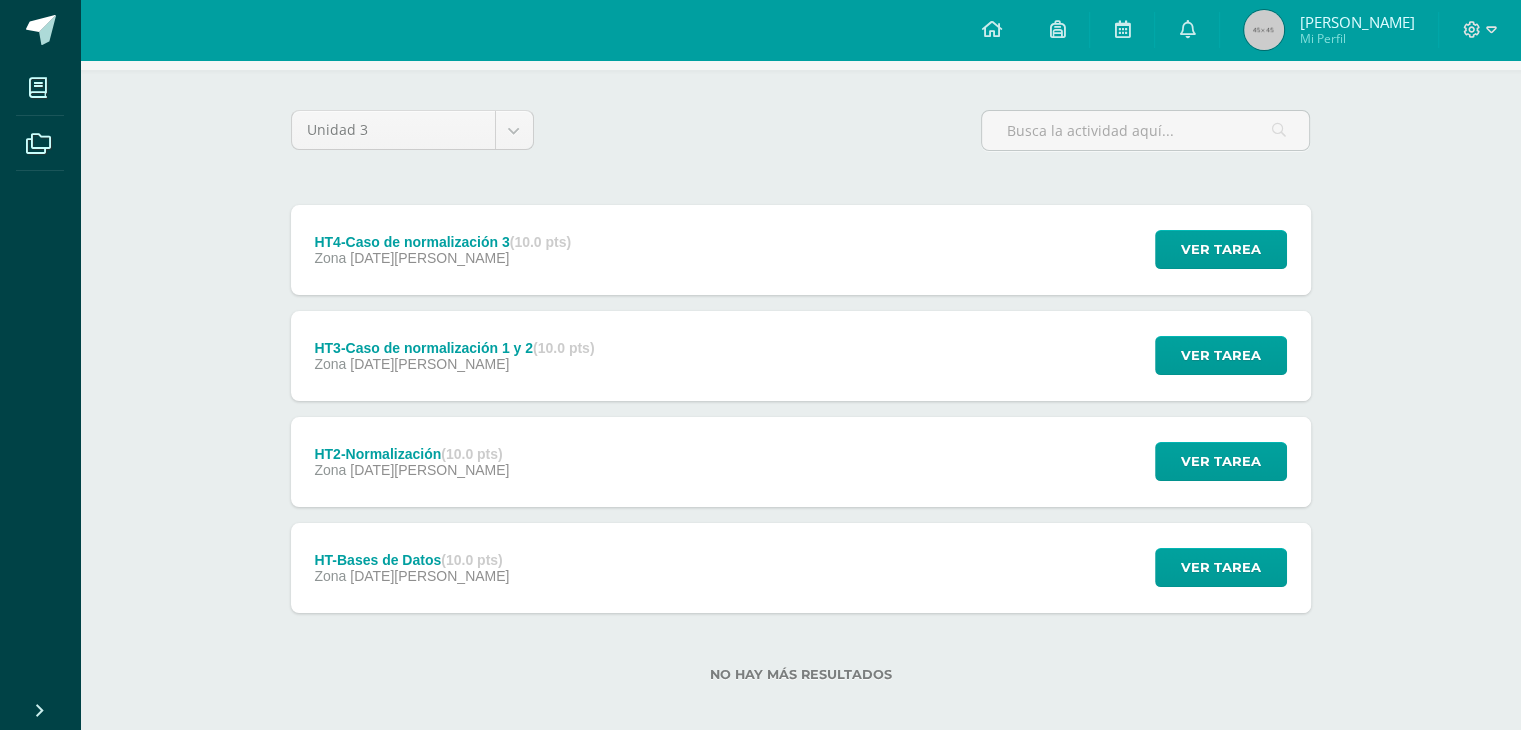 scroll, scrollTop: 127, scrollLeft: 0, axis: vertical 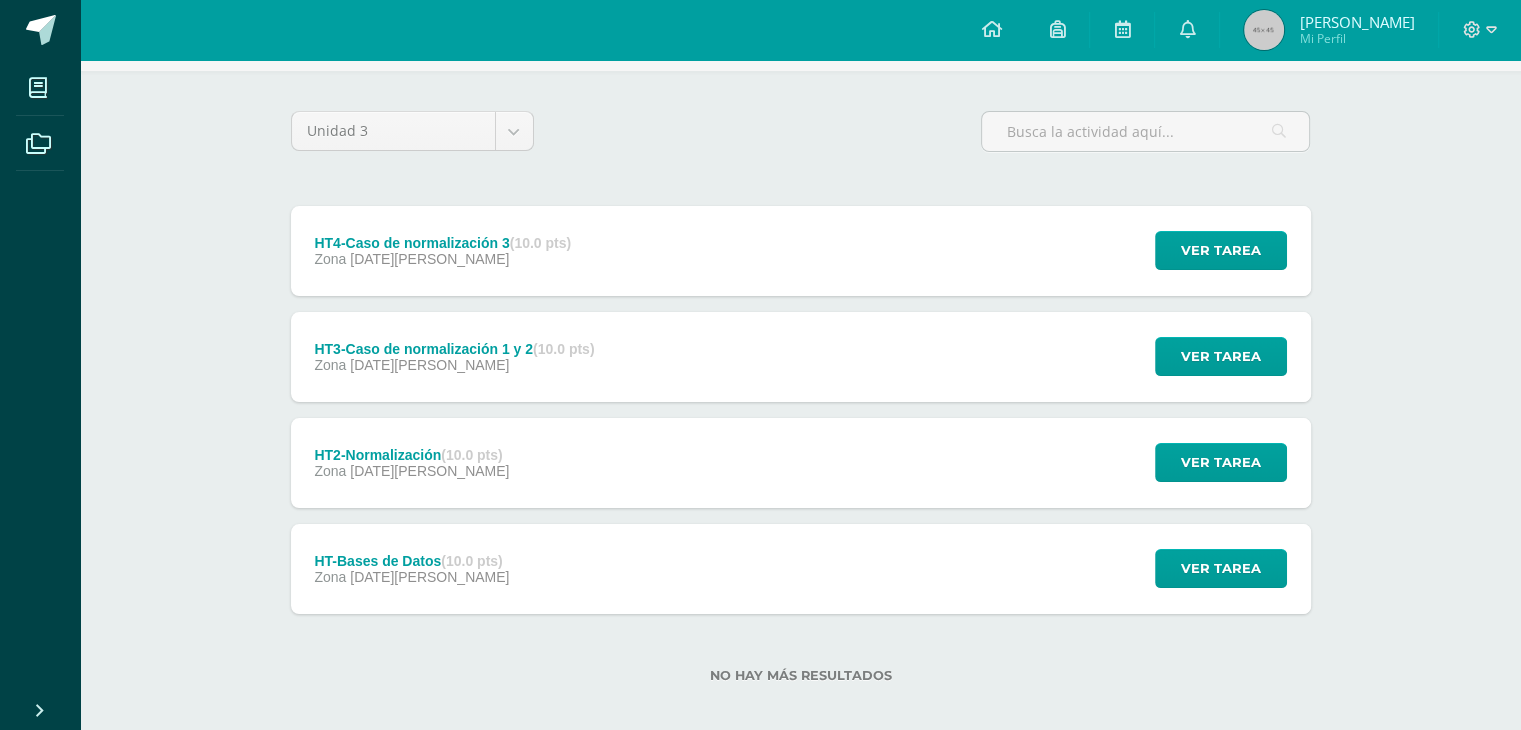 click on "(10.0 pts)" at bounding box center (471, 455) 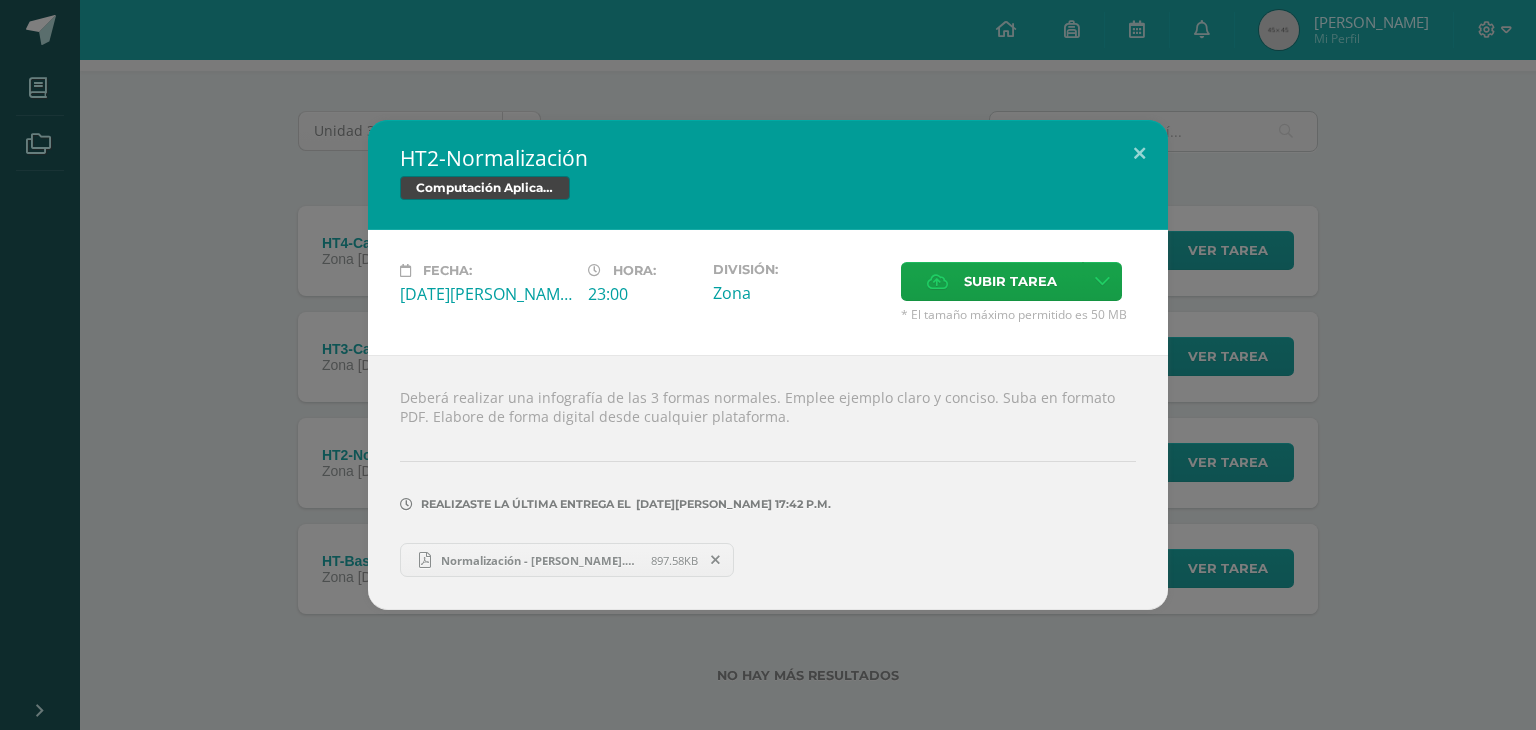 click on "Normalización - Julio Hernández.pdf" at bounding box center (541, 560) 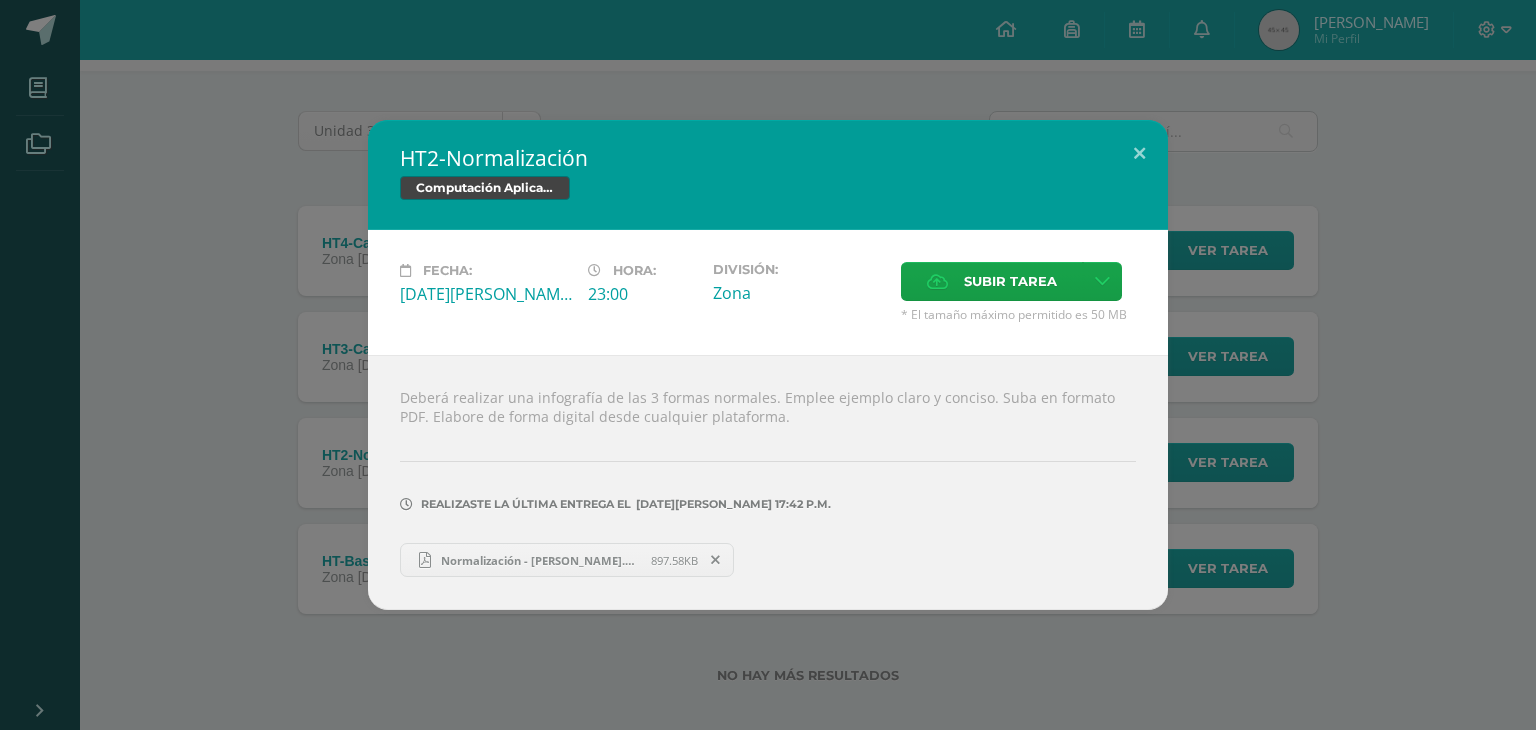 click on "HT2-Normalización
Computación Aplicada
Fecha:
Lunes 07 de Julio
Hora:
23:00
División:
Subir tarea" at bounding box center (768, 365) 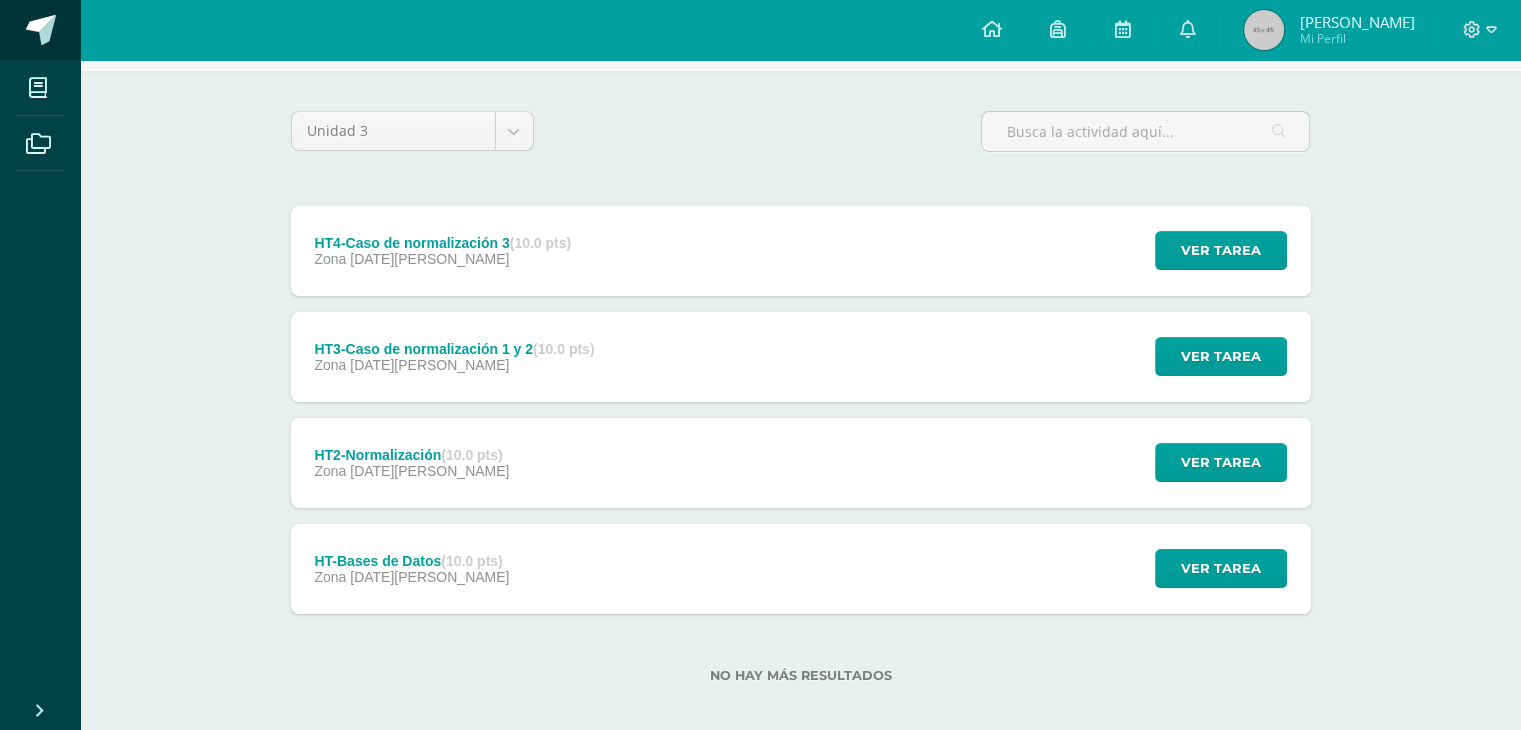 click at bounding box center [41, 30] 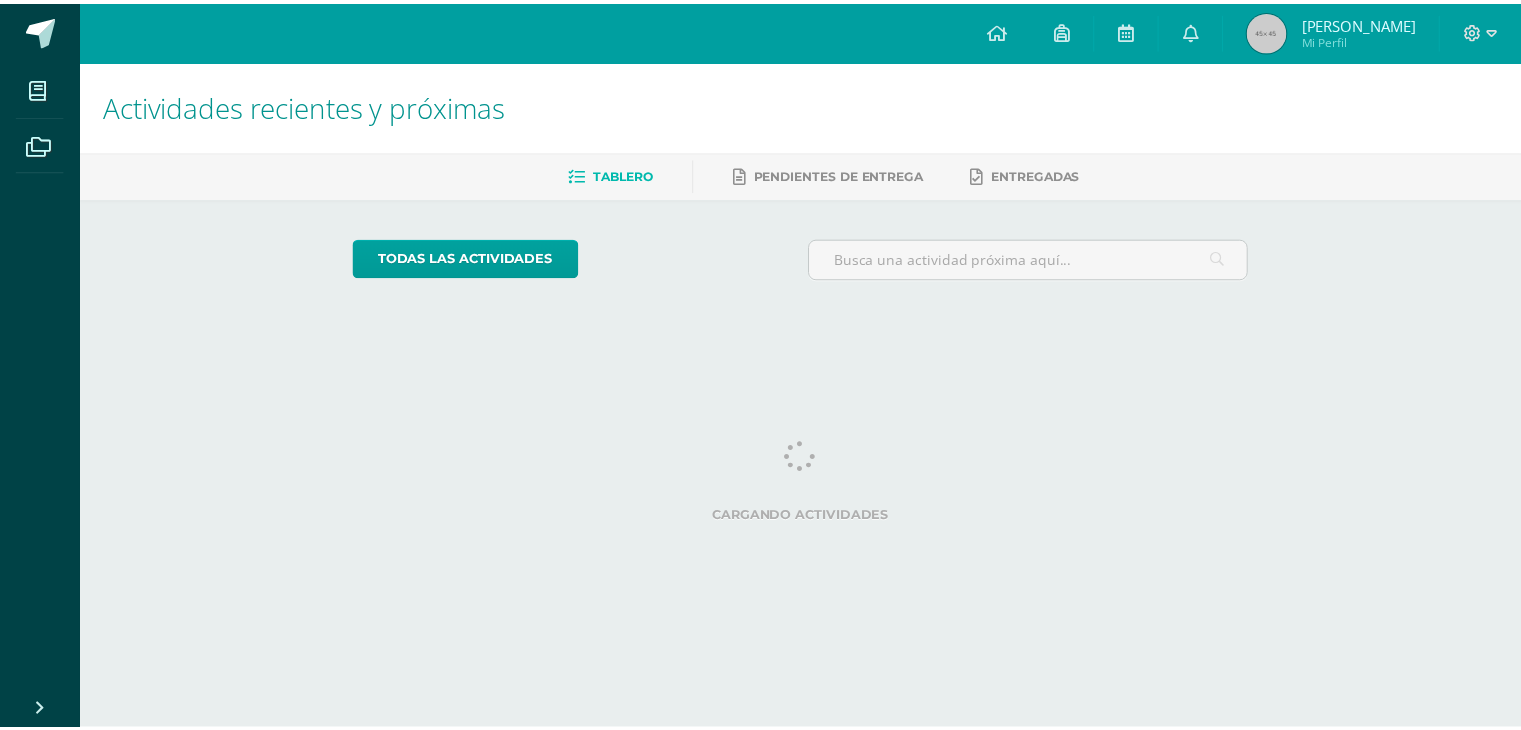 scroll, scrollTop: 0, scrollLeft: 0, axis: both 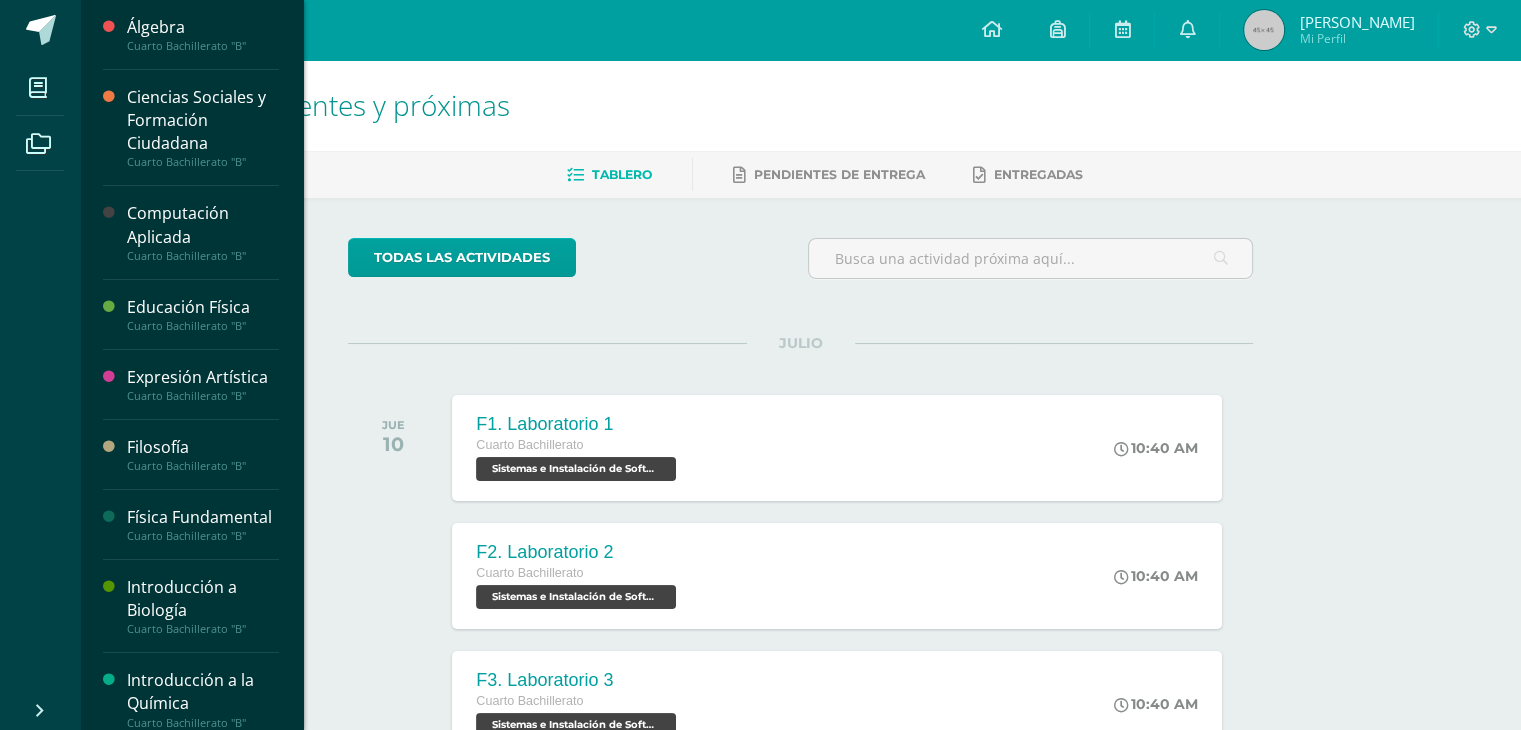 click on "Física Fundamental" at bounding box center (203, 517) 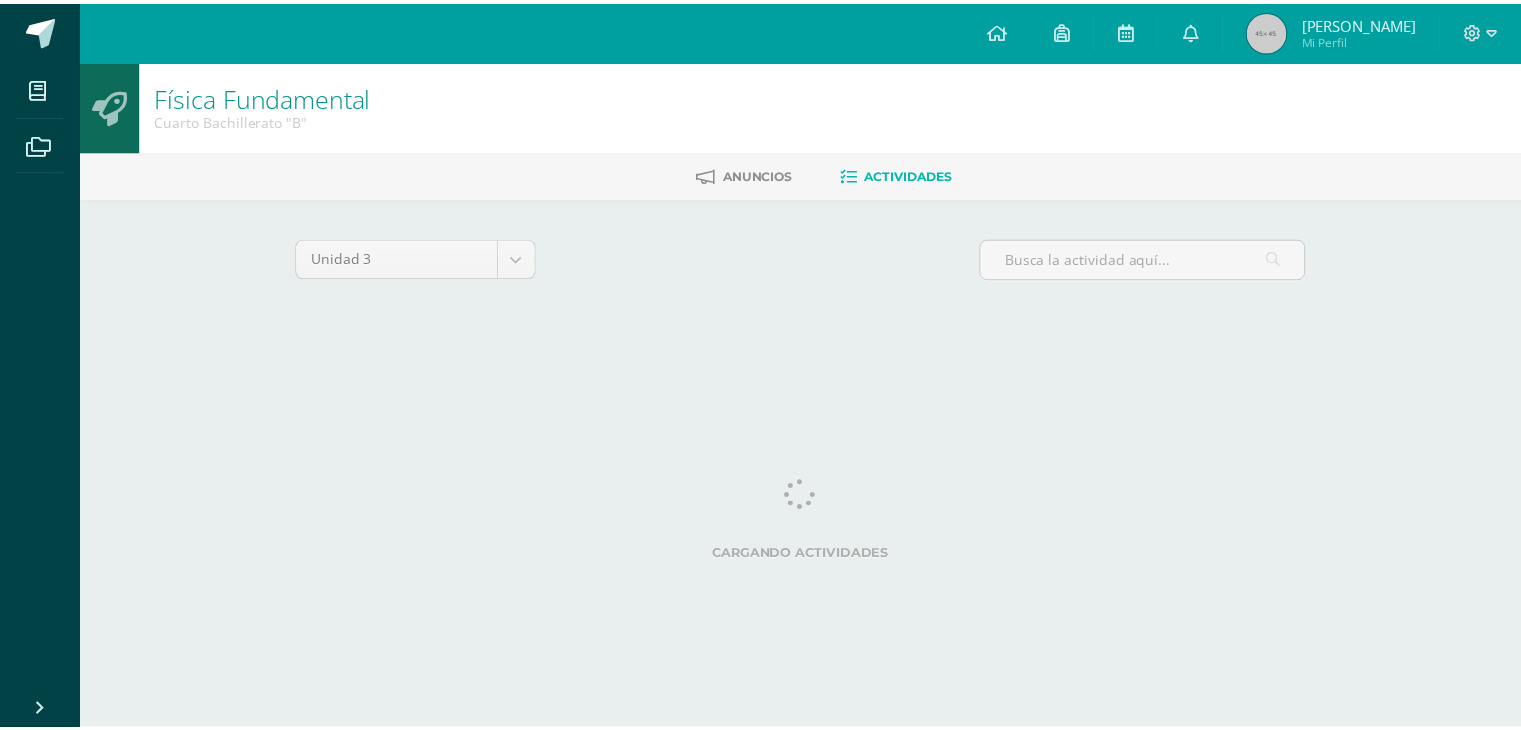 scroll, scrollTop: 0, scrollLeft: 0, axis: both 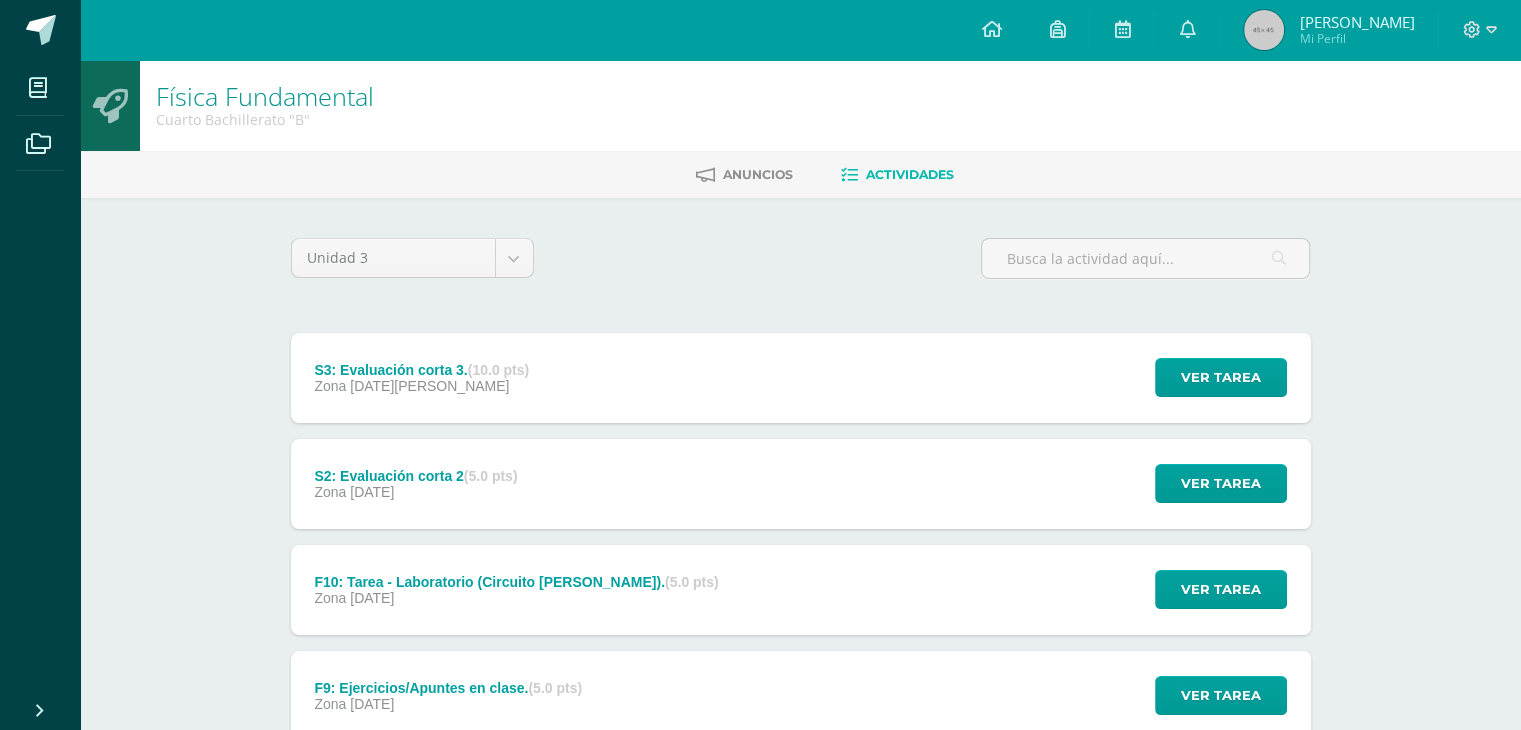 click on "Zona
08 de Agosto" at bounding box center [421, 386] 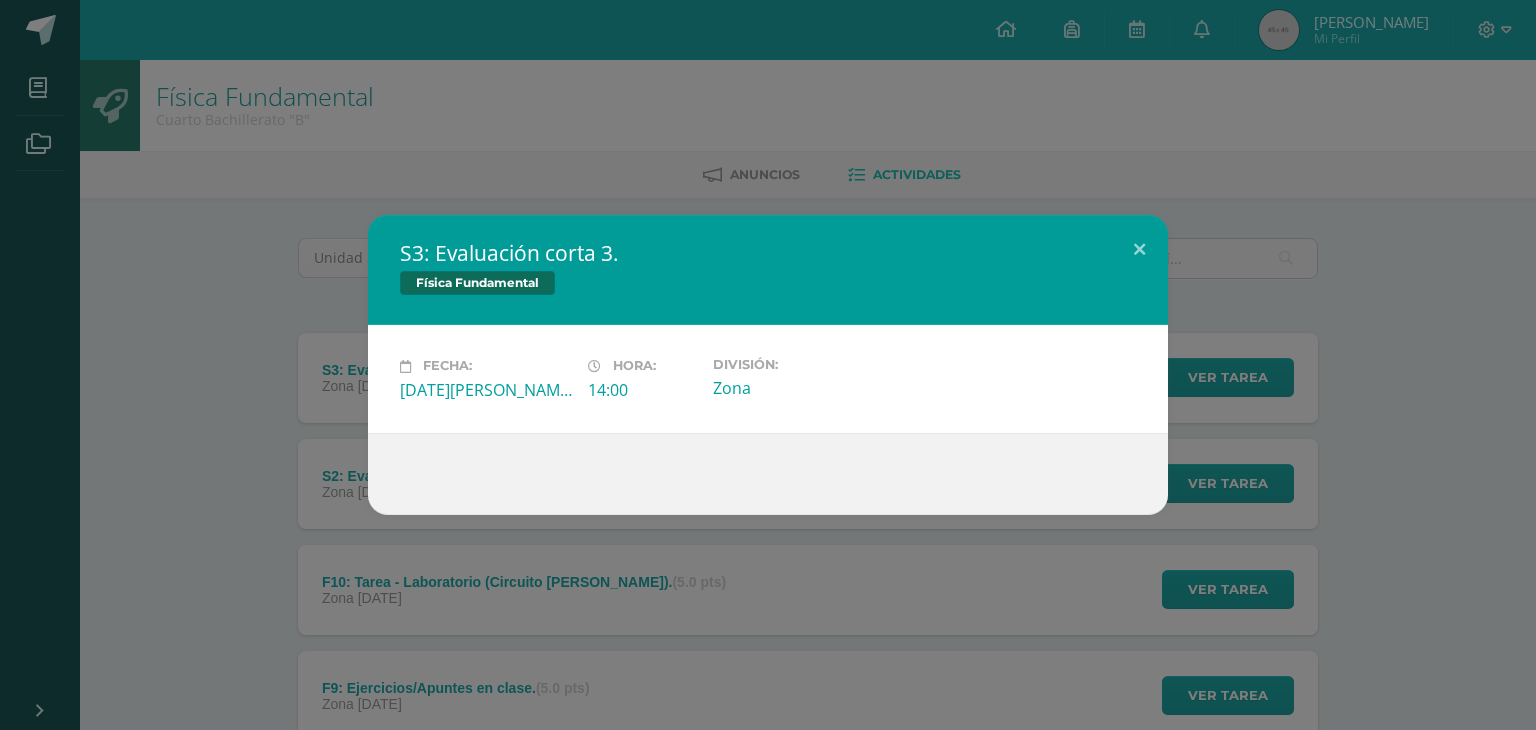 click on "S3: Evaluación corta 3.
Física Fundamental
Fecha:
Viernes 08 de Agosto
Hora:
14:00
División:" at bounding box center (768, 364) 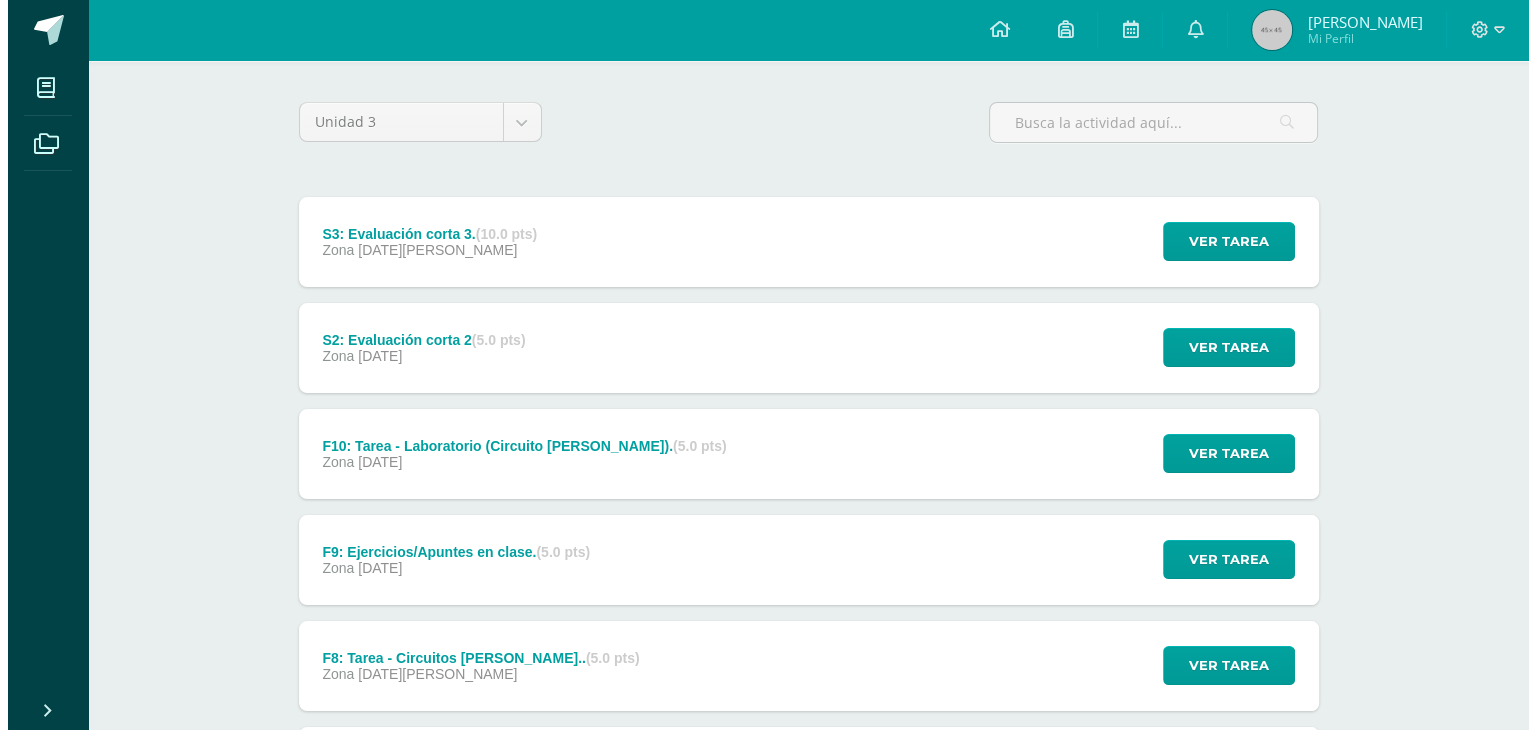 scroll, scrollTop: 140, scrollLeft: 0, axis: vertical 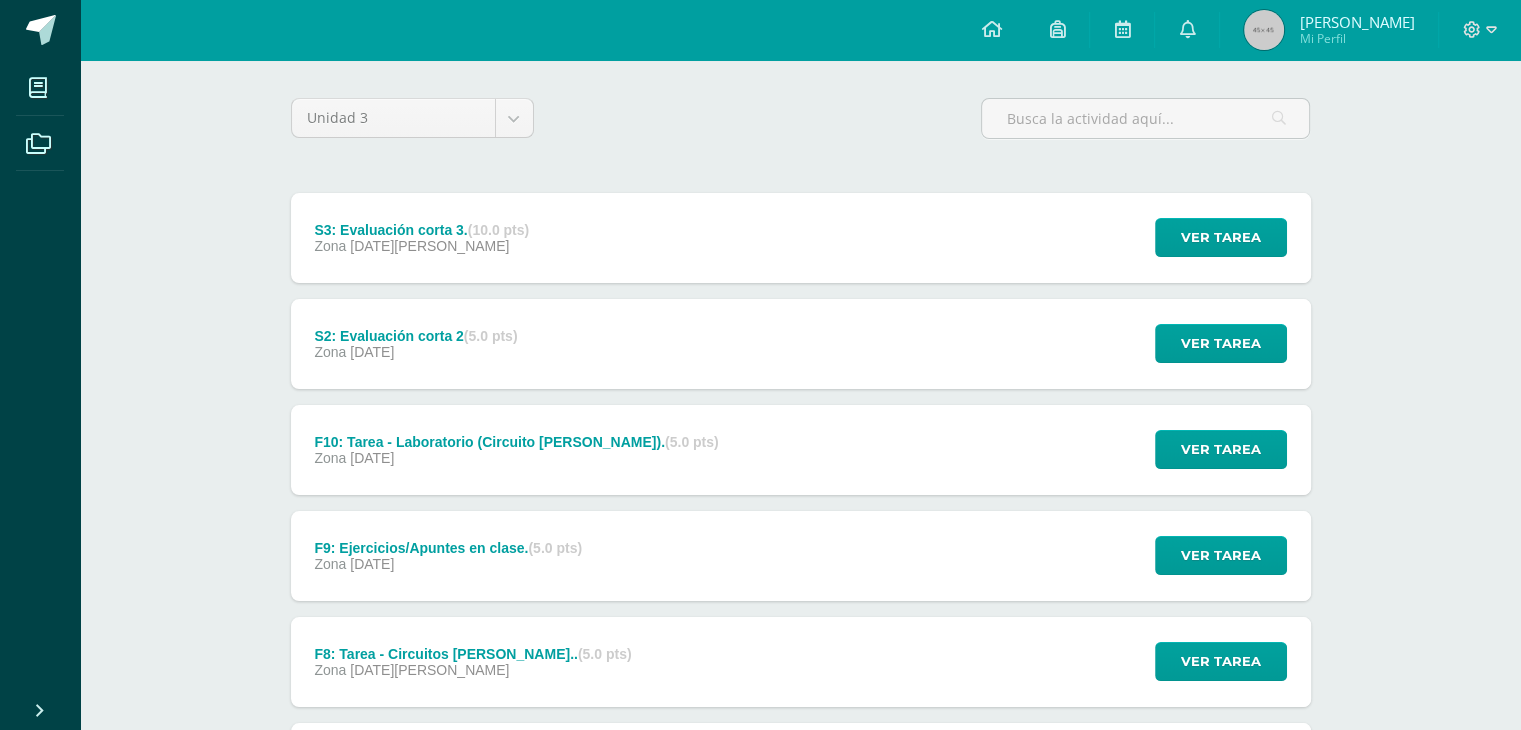 click on "Zona
18 de Julio" at bounding box center [516, 458] 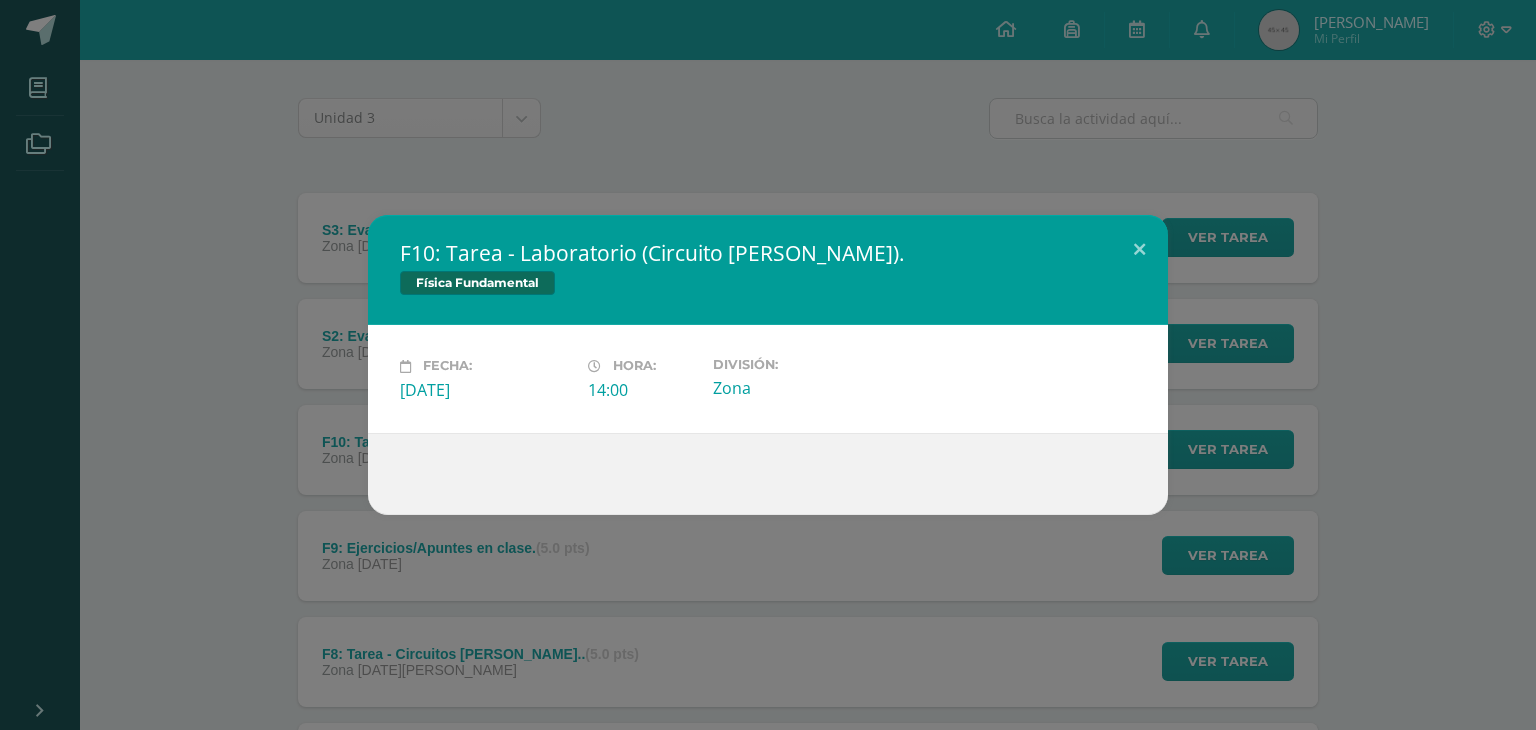 click on "F10: Tarea - Laboratorio (Circuito de Kirchoff).
Física Fundamental
Fecha:
Viernes 18 de Julio
Hora:
14:00
División:" at bounding box center (768, 364) 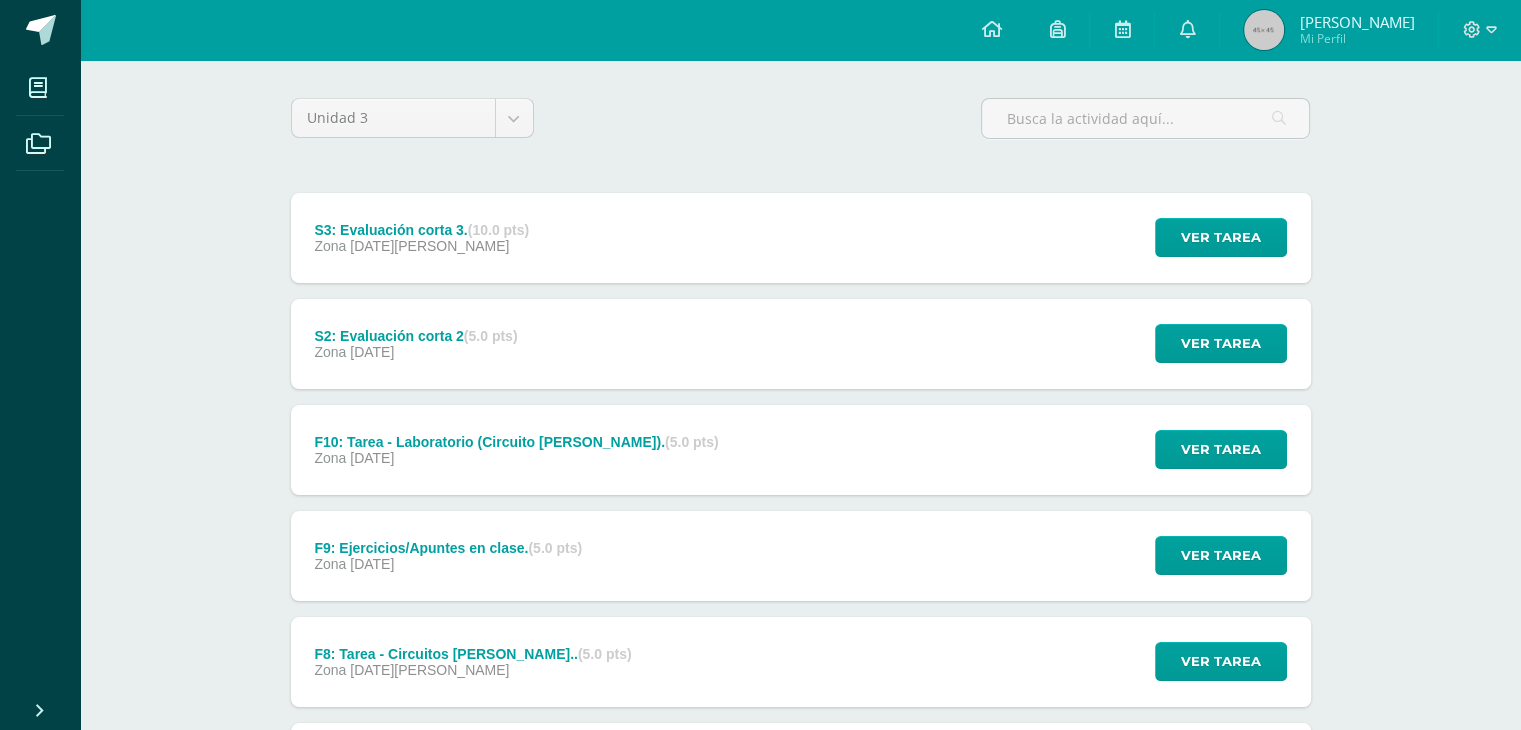 click on "F9: Ejercicios/Apuntes en clase.  (5.0 pts)
Zona
18 de Julio" at bounding box center [448, 556] 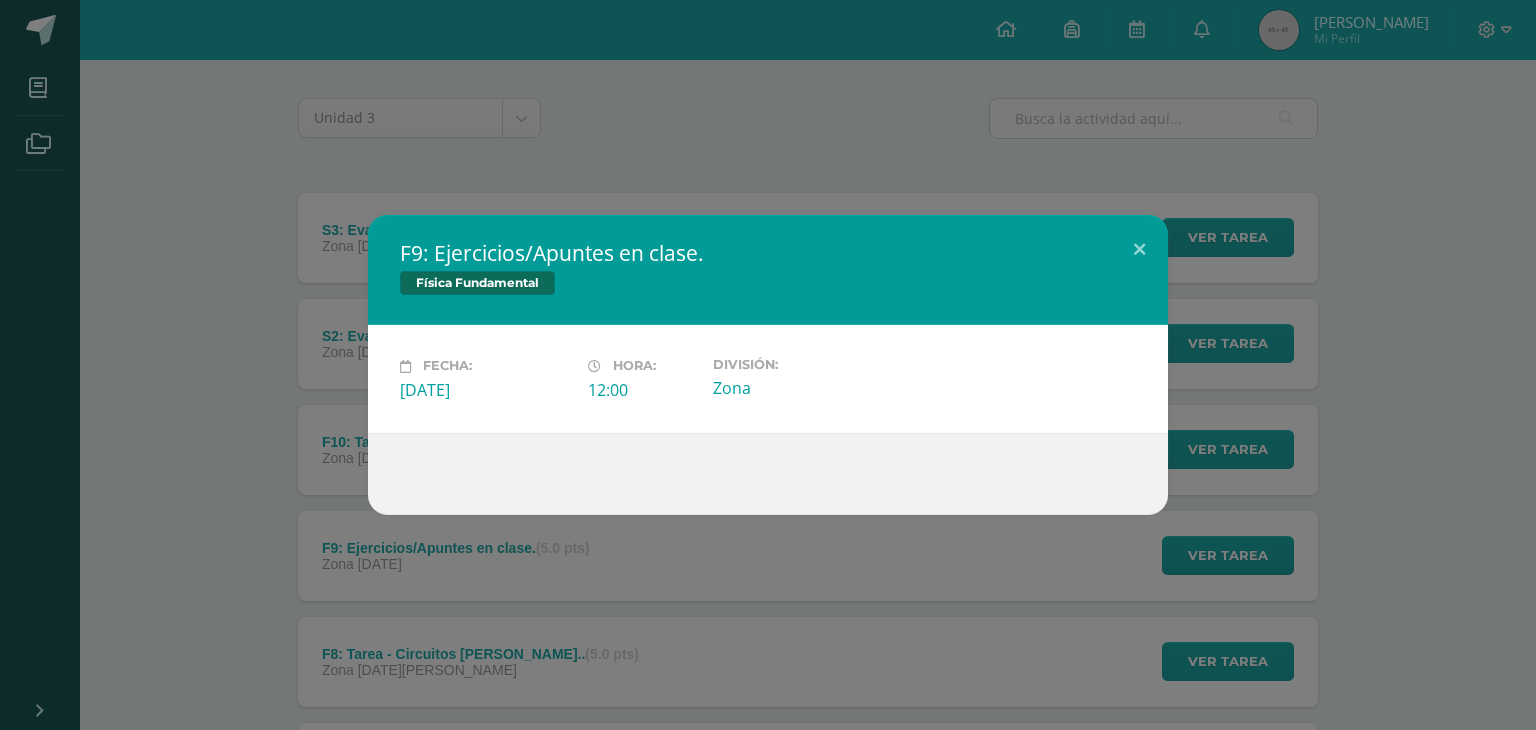 click on "F9: Ejercicios/Apuntes en clase.
Física Fundamental
Fecha:
Viernes 18 de Julio
Hora:
12:00
División:" at bounding box center [768, 365] 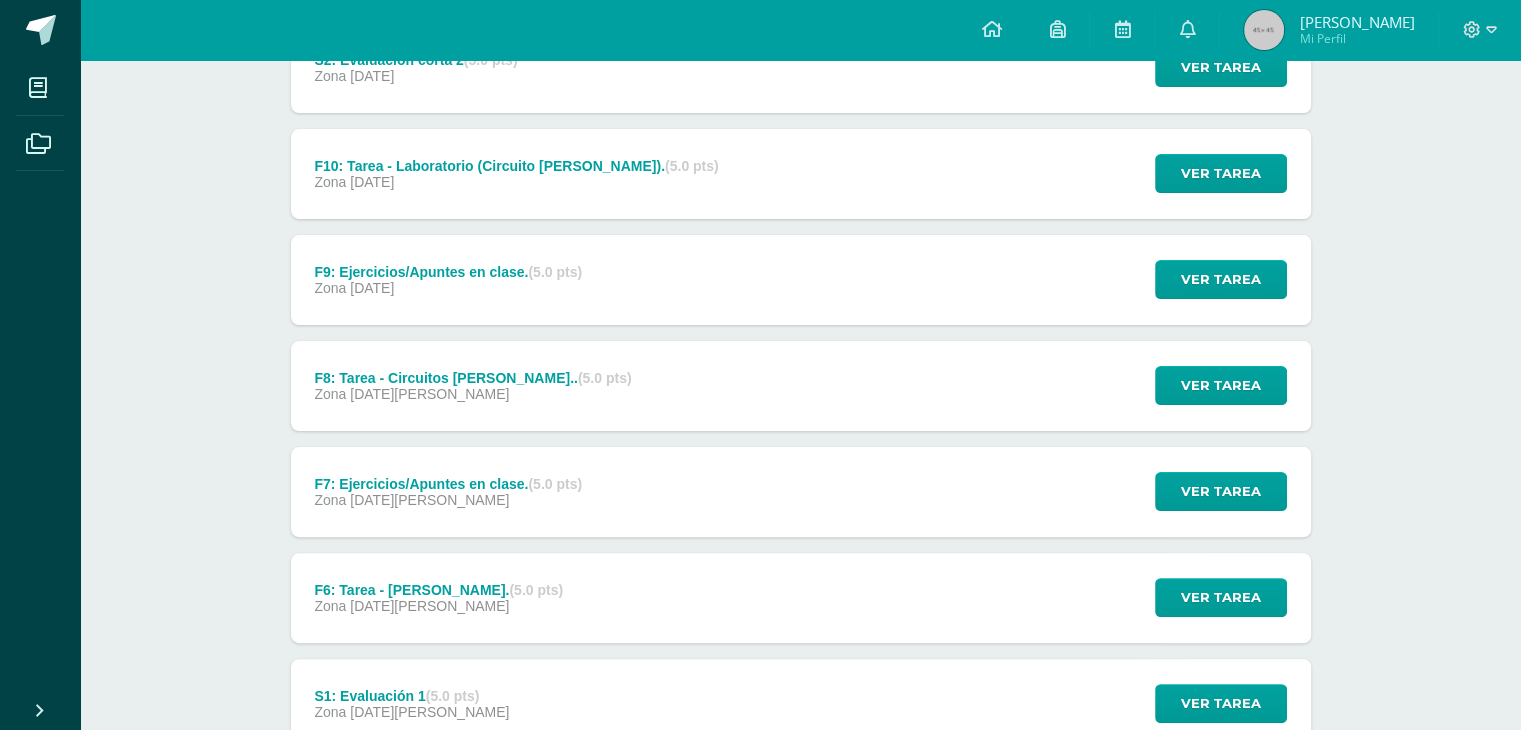 scroll, scrollTop: 518, scrollLeft: 0, axis: vertical 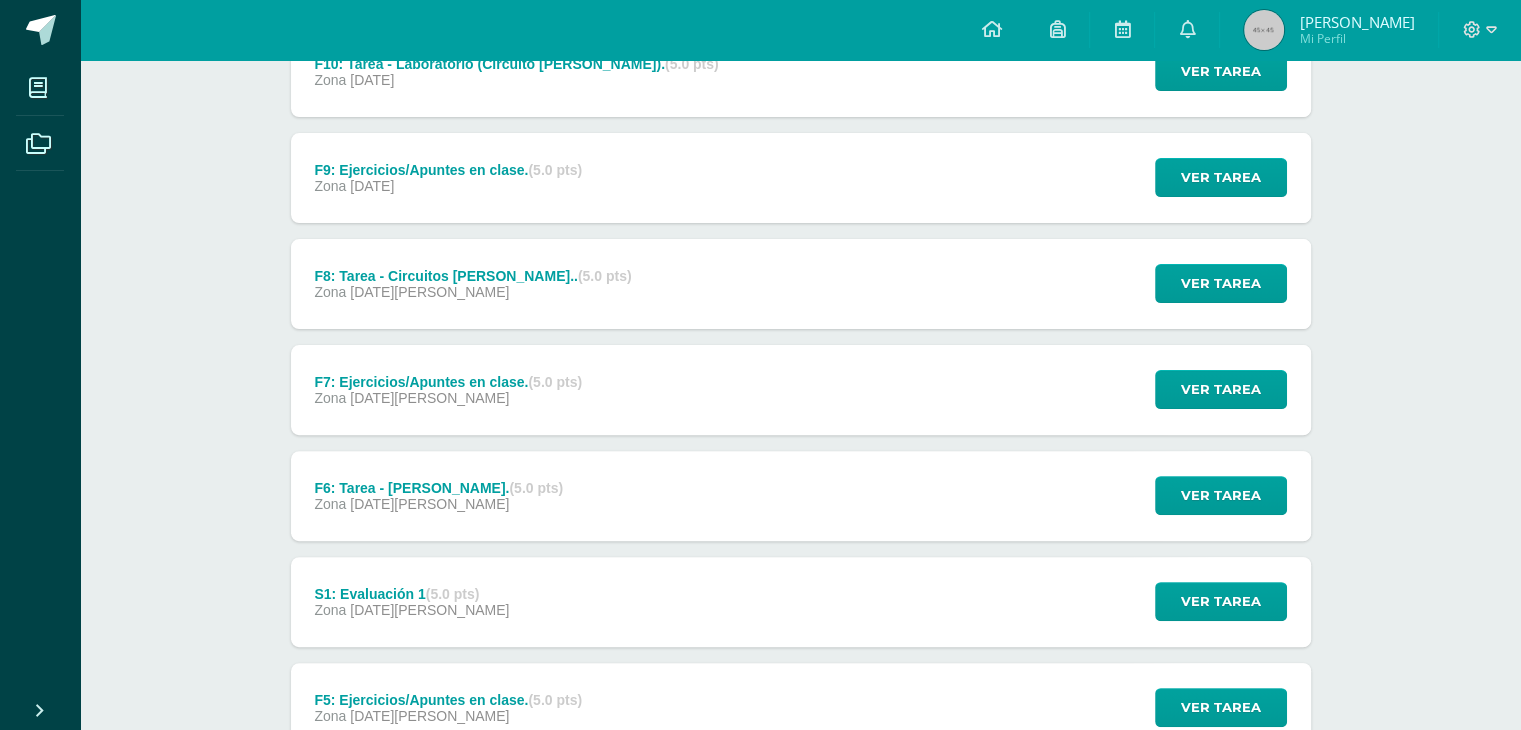 click on "Zona
08 de Julio" at bounding box center (438, 504) 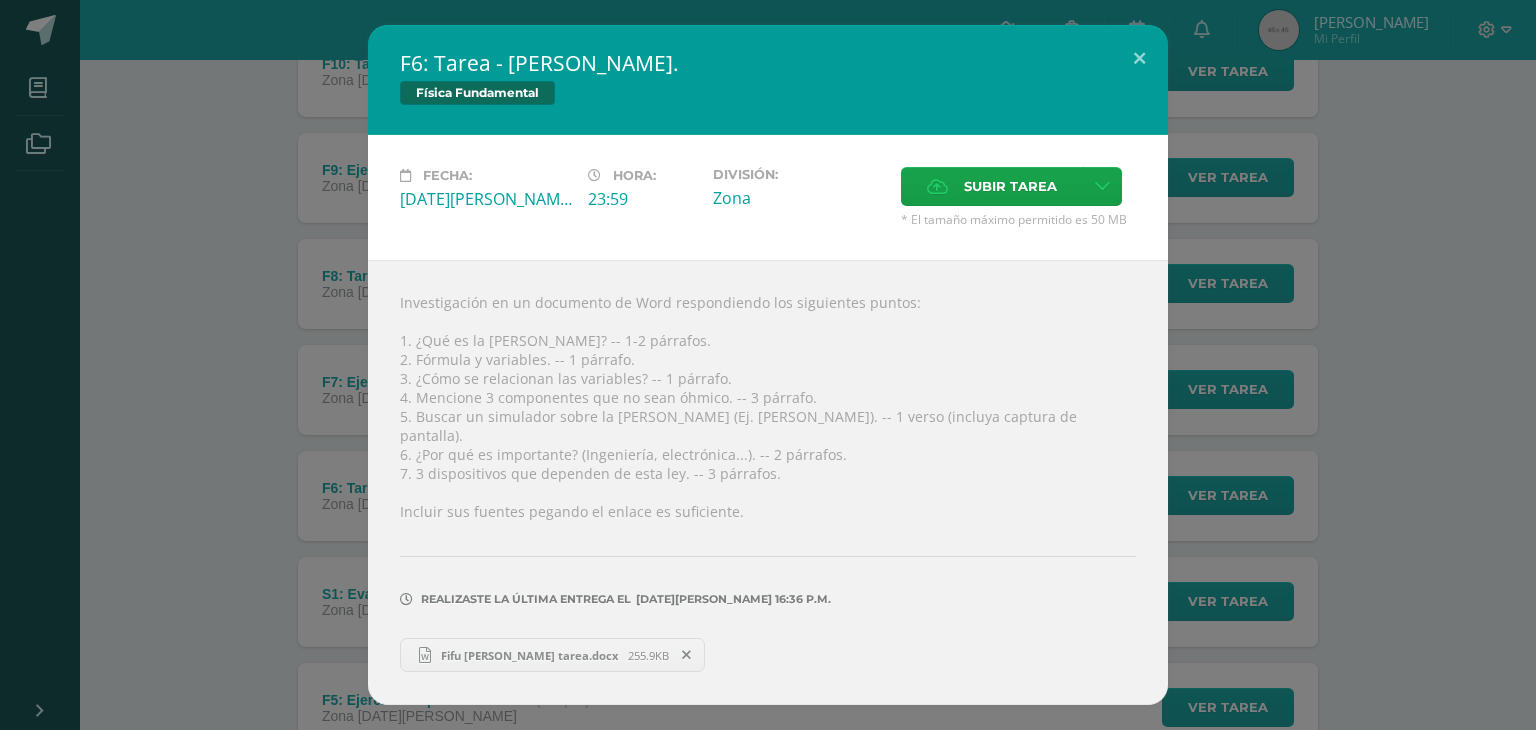 click on "F6: Tarea - Ley de Ohm.
Física Fundamental
Fecha:
Martes 08 de Julio
Hora:
23:59
División:
Subir tarea" at bounding box center (768, 365) 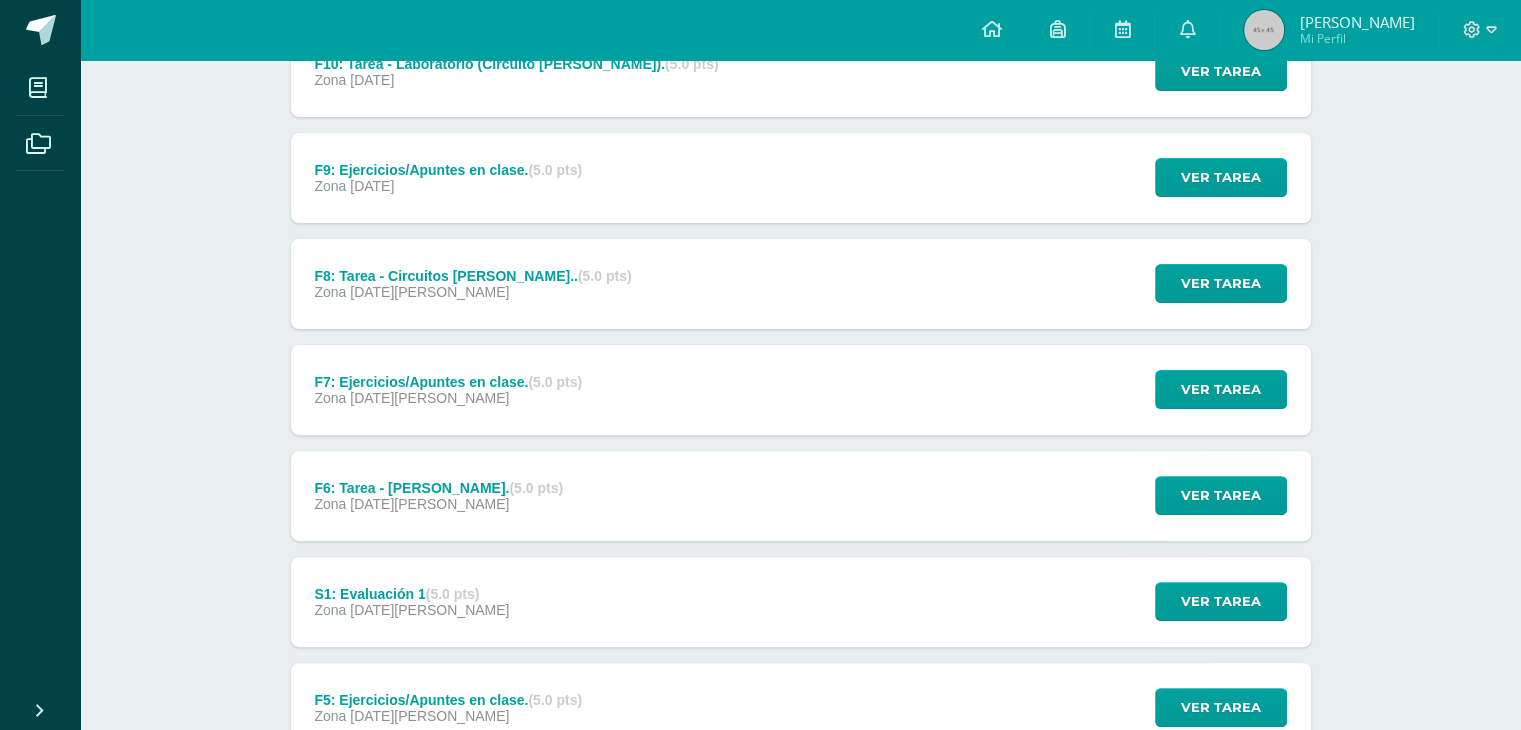 click on "F7: Ejercicios/Apuntes en clase.  (5.0 pts)
Zona
11 de Julio" at bounding box center [448, 390] 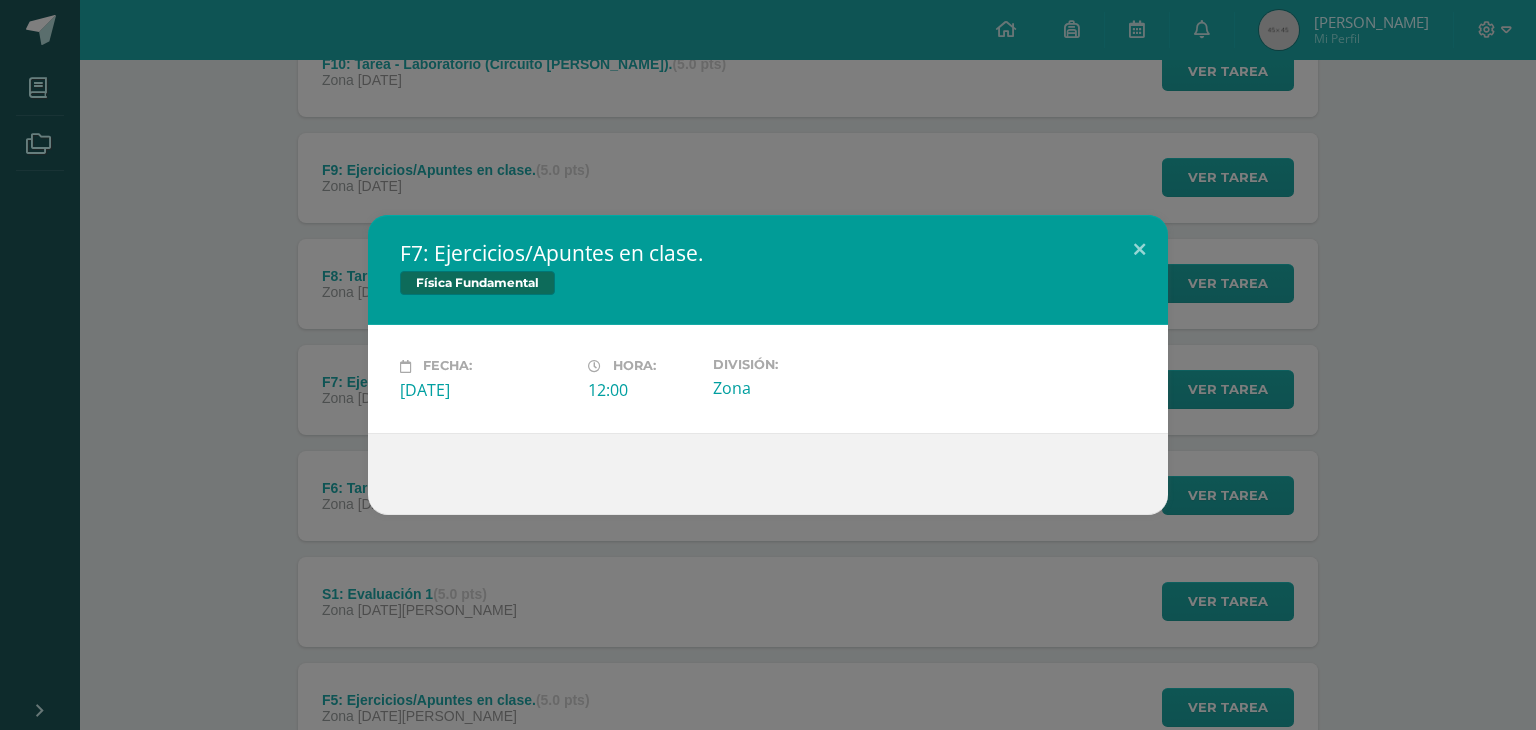 click on "F7: Ejercicios/Apuntes en clase.
Física Fundamental
Fecha:
Viernes 11 de Julio
Hora:
12:00
División:" at bounding box center [768, 364] 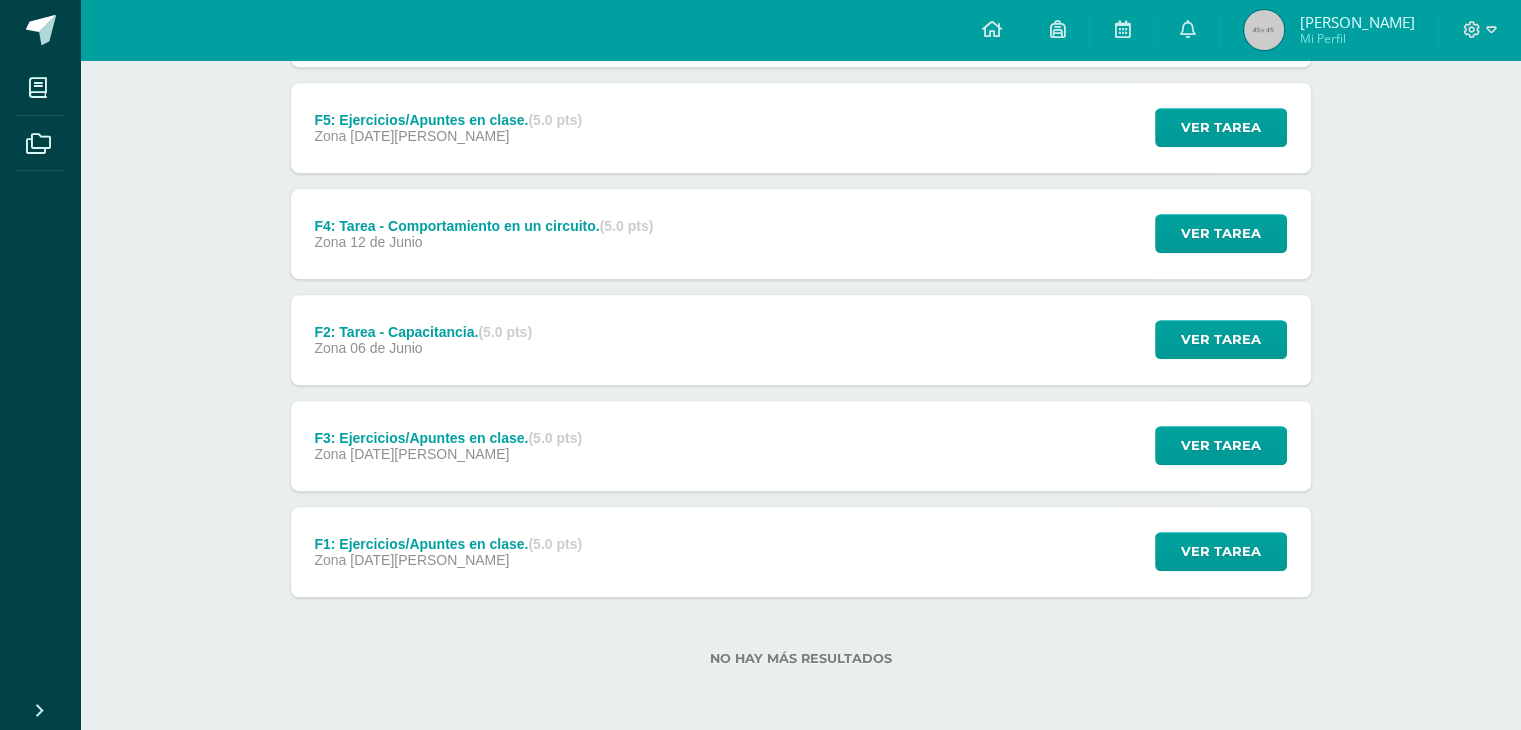 scroll, scrollTop: 1096, scrollLeft: 0, axis: vertical 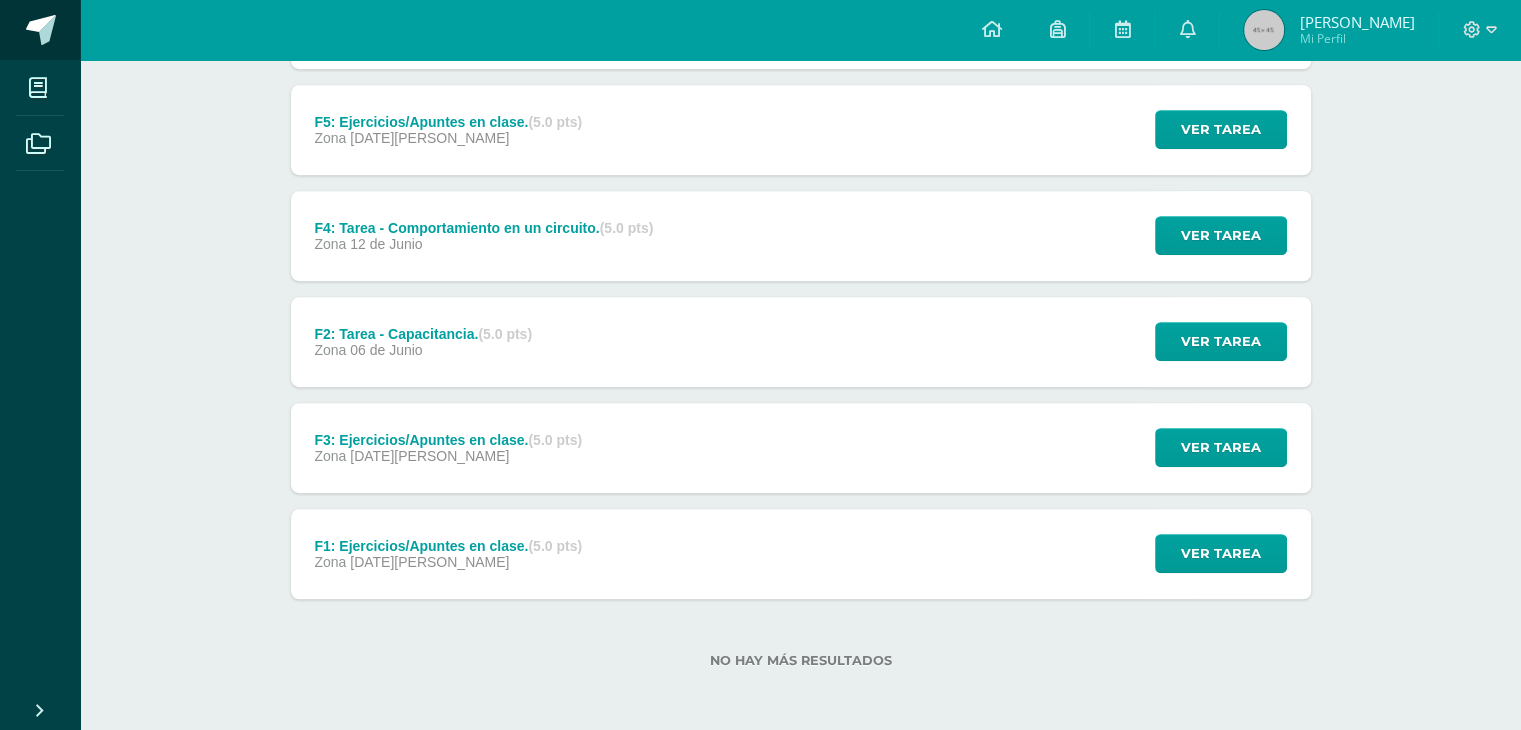 click at bounding box center (41, 30) 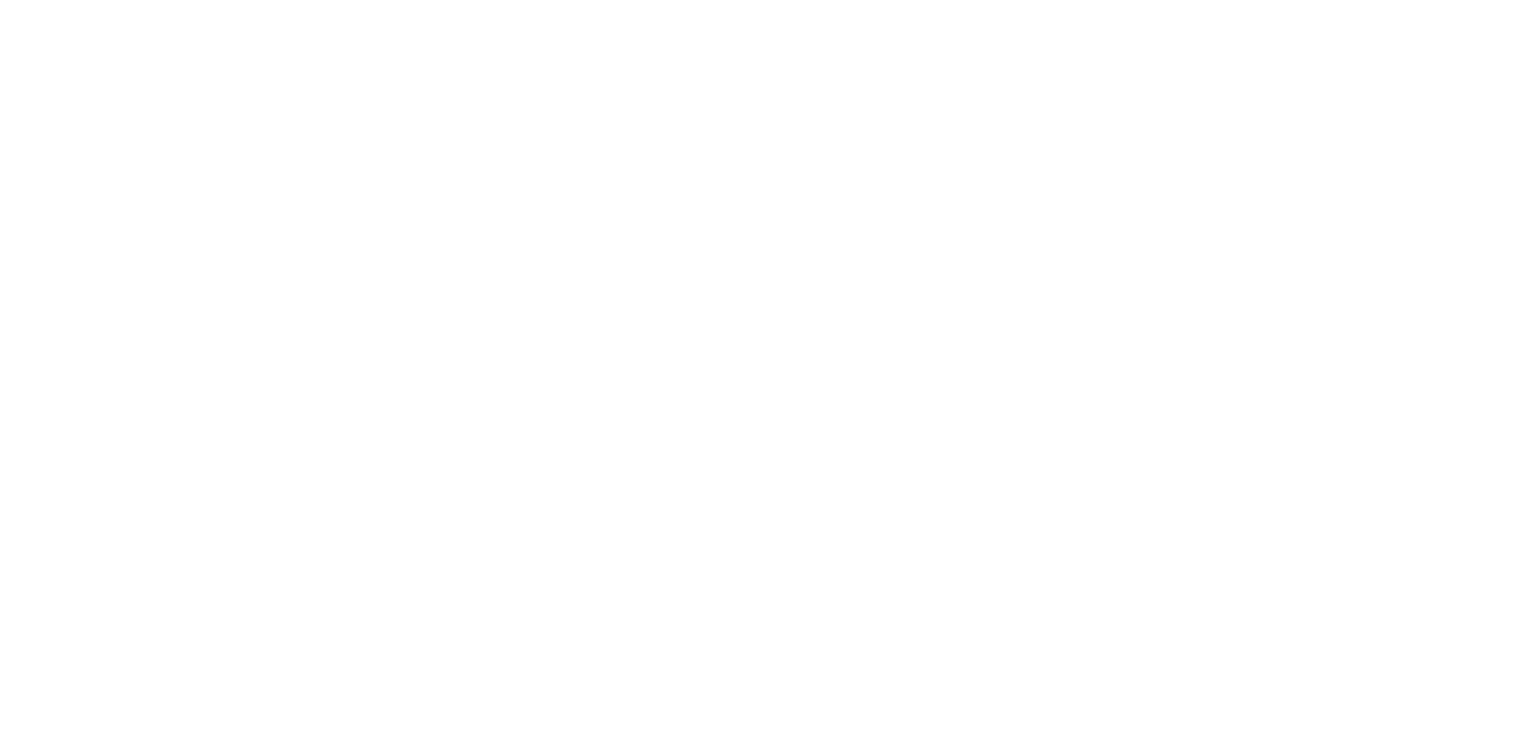 scroll, scrollTop: 0, scrollLeft: 0, axis: both 